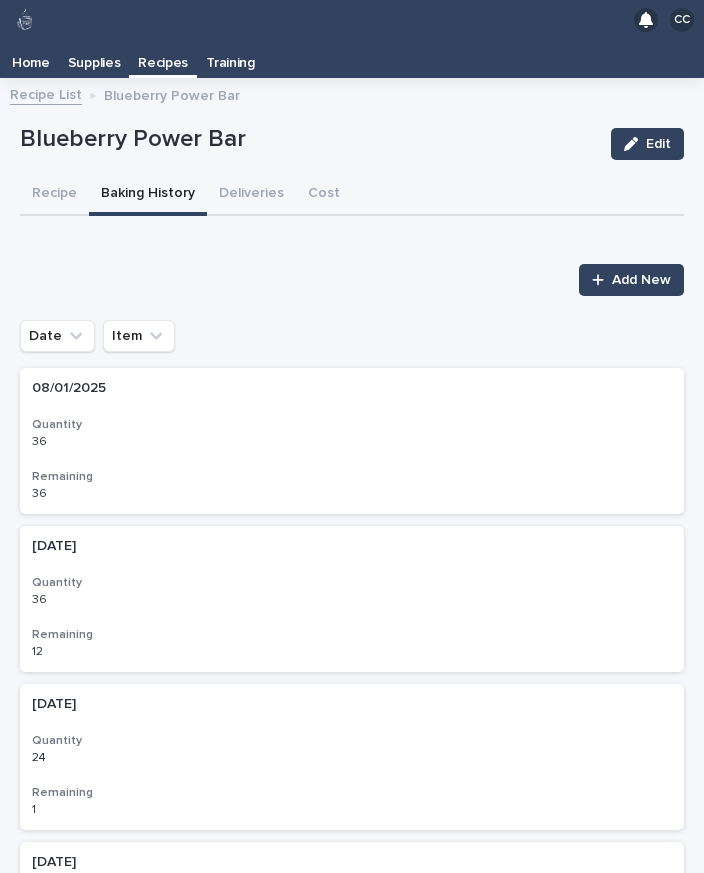 scroll, scrollTop: 0, scrollLeft: 0, axis: both 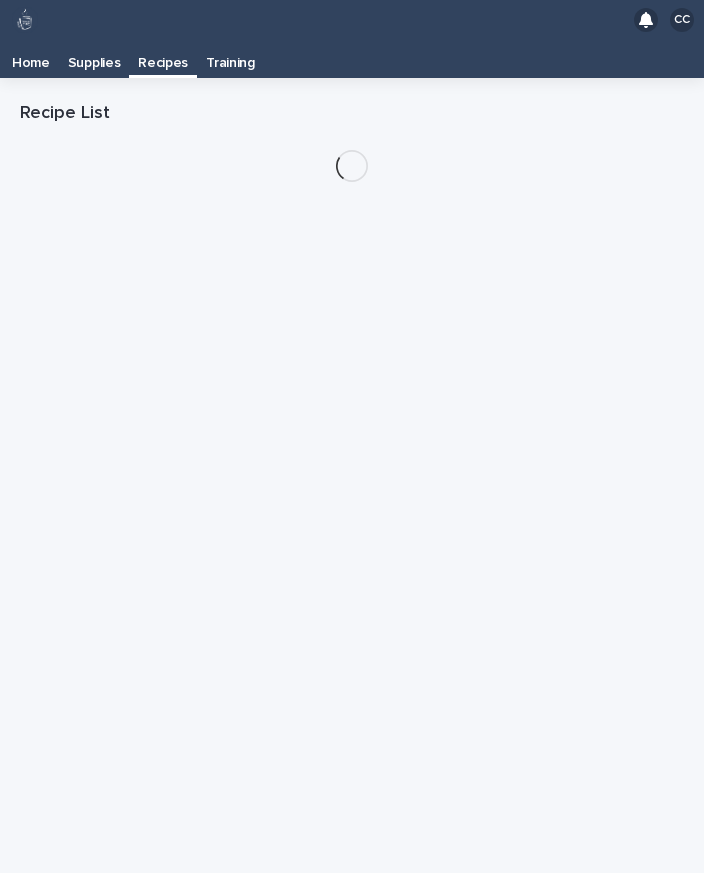click on "Recipe List" at bounding box center [352, 114] 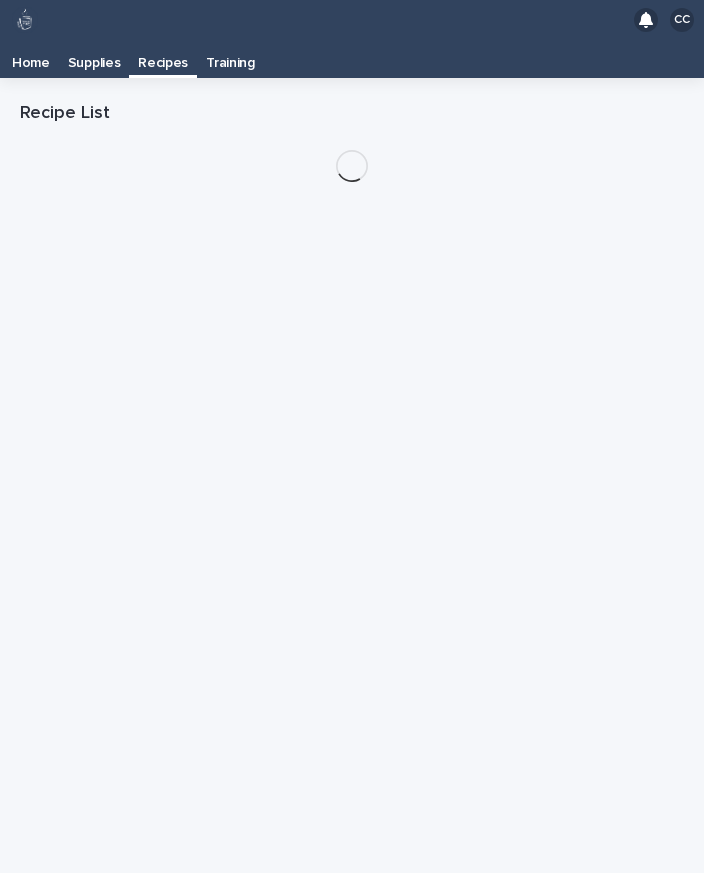 scroll, scrollTop: 32, scrollLeft: 0, axis: vertical 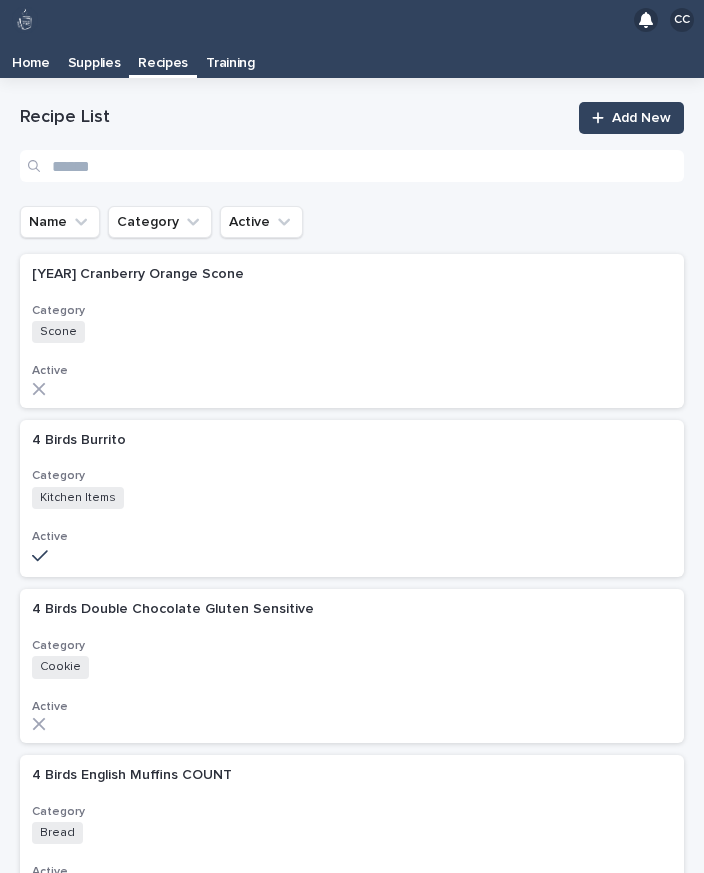 click on "Home" at bounding box center (31, 56) 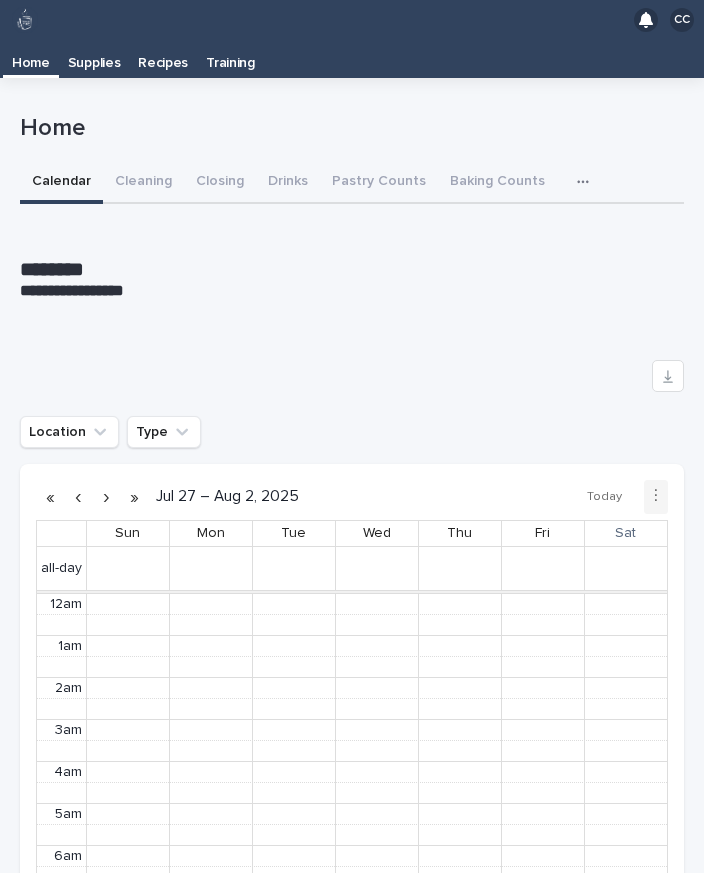 scroll, scrollTop: 253, scrollLeft: 0, axis: vertical 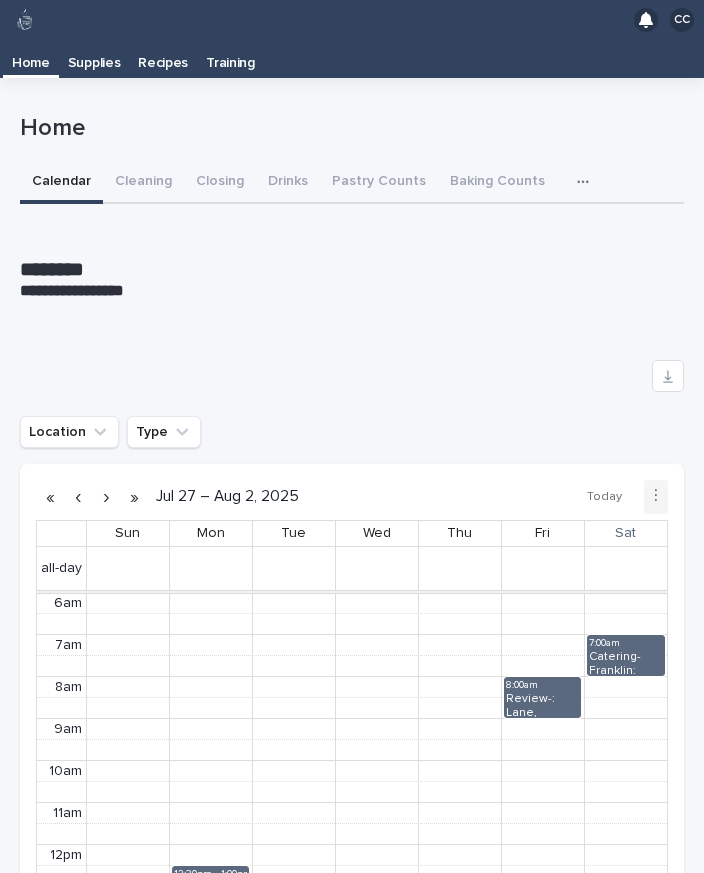 click on "Pastry Counts" at bounding box center [379, 183] 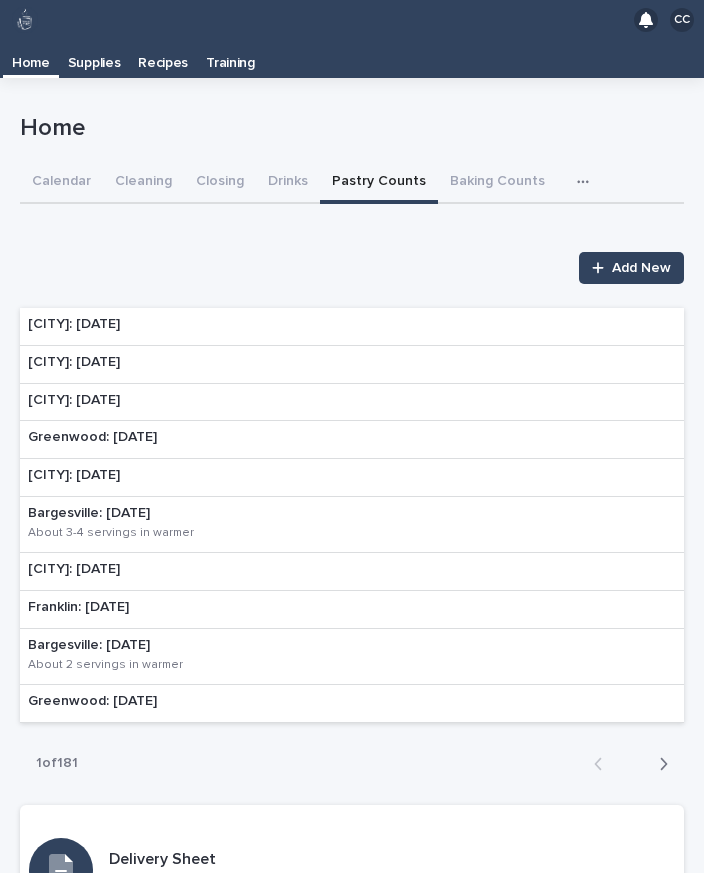 click on "[CITY]: [DATE]" at bounding box center [74, 326] 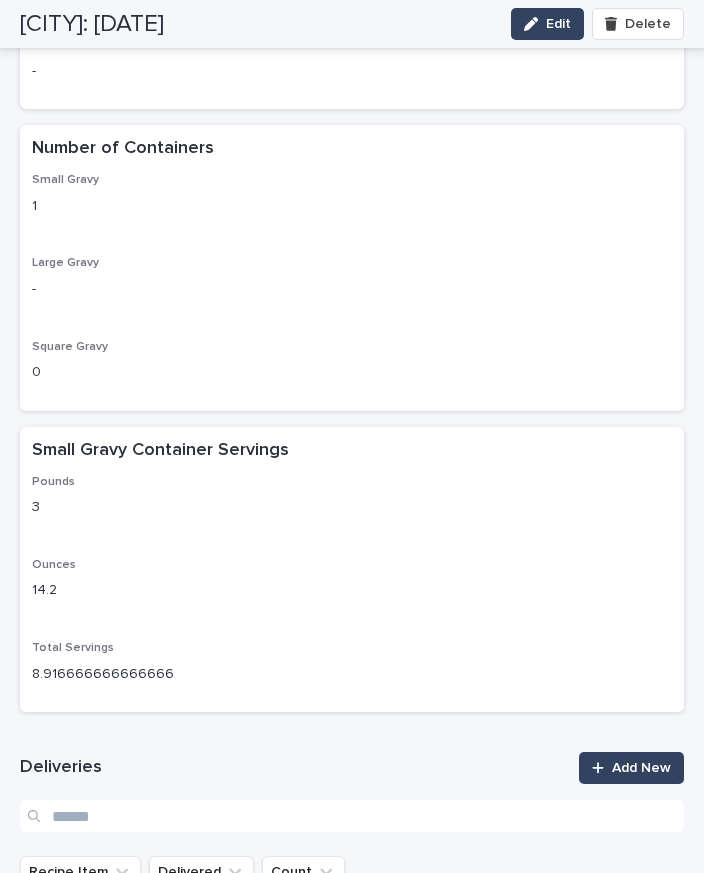 scroll, scrollTop: 343, scrollLeft: 0, axis: vertical 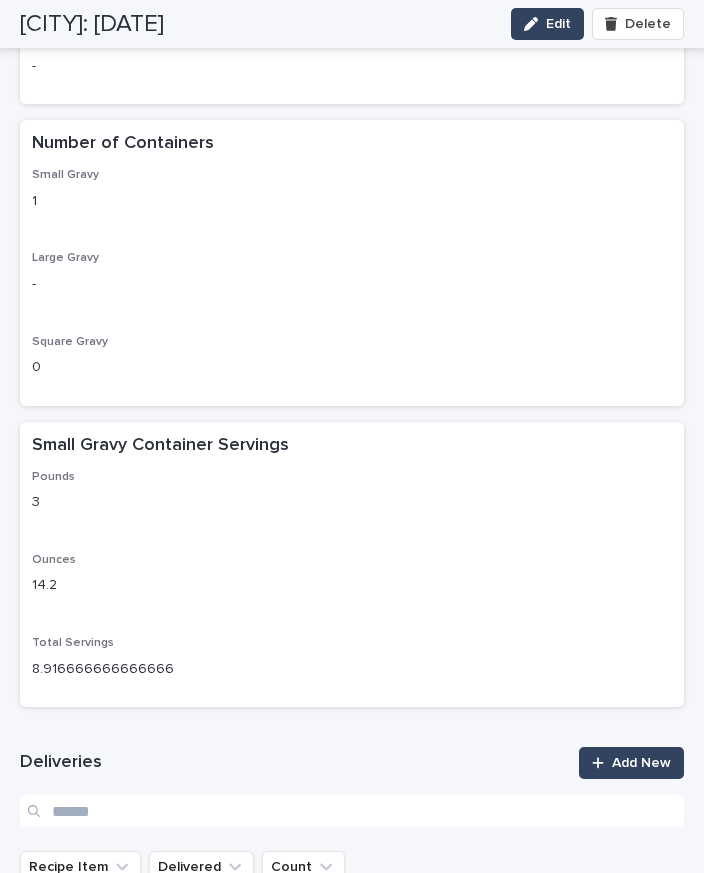 click on "Add New" at bounding box center [631, 763] 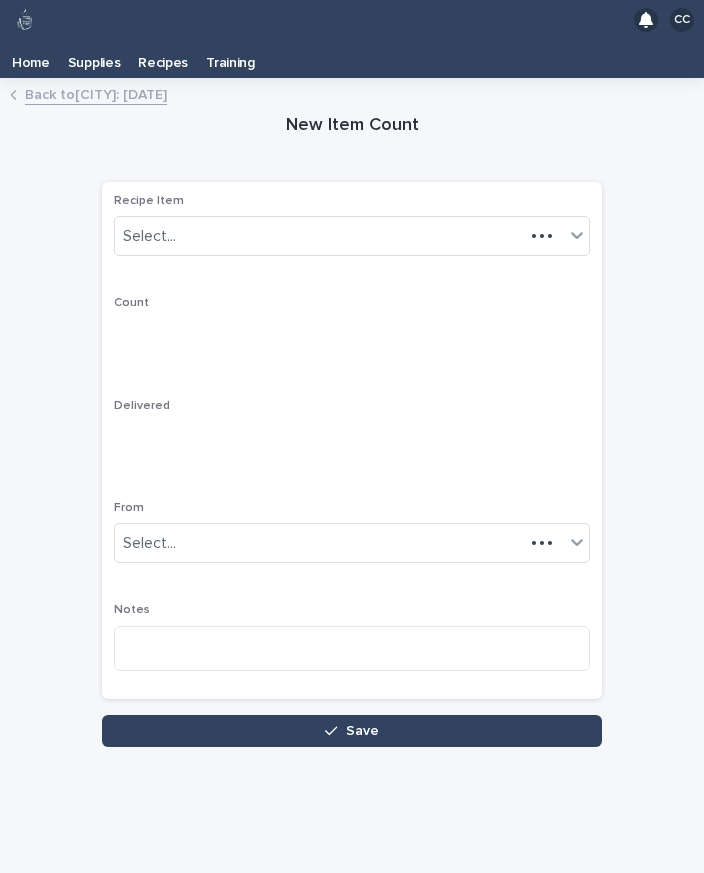 scroll, scrollTop: 0, scrollLeft: 0, axis: both 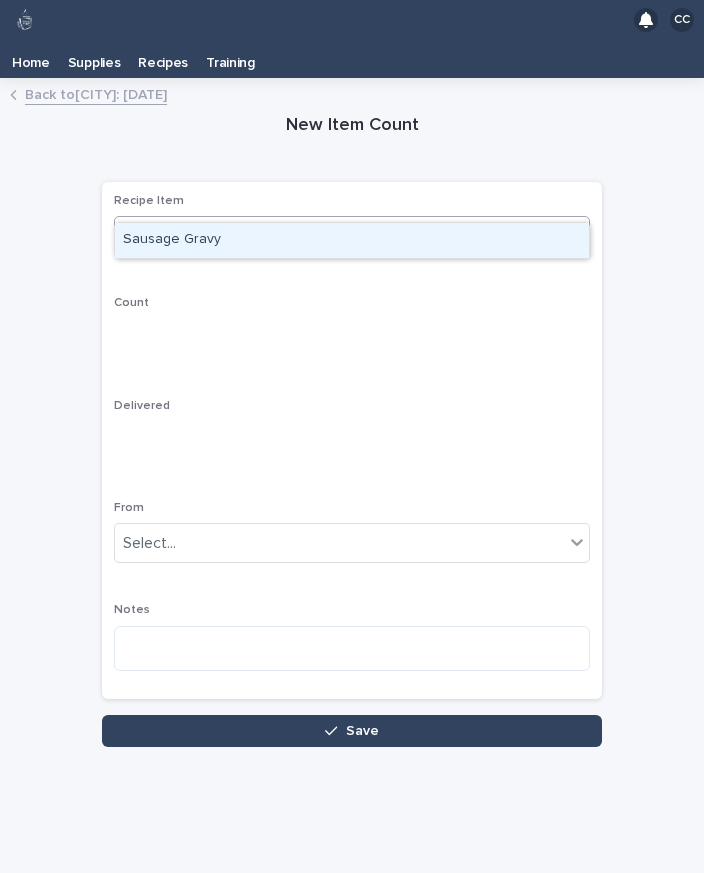 click on "Sausage Gravy" at bounding box center (352, 240) 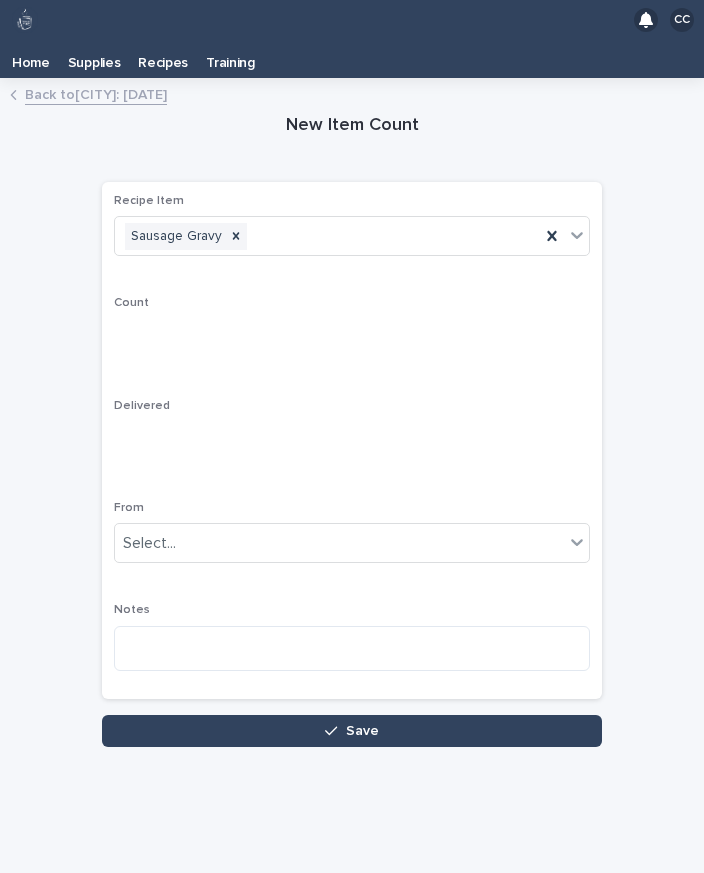 click on "Save" at bounding box center [352, 731] 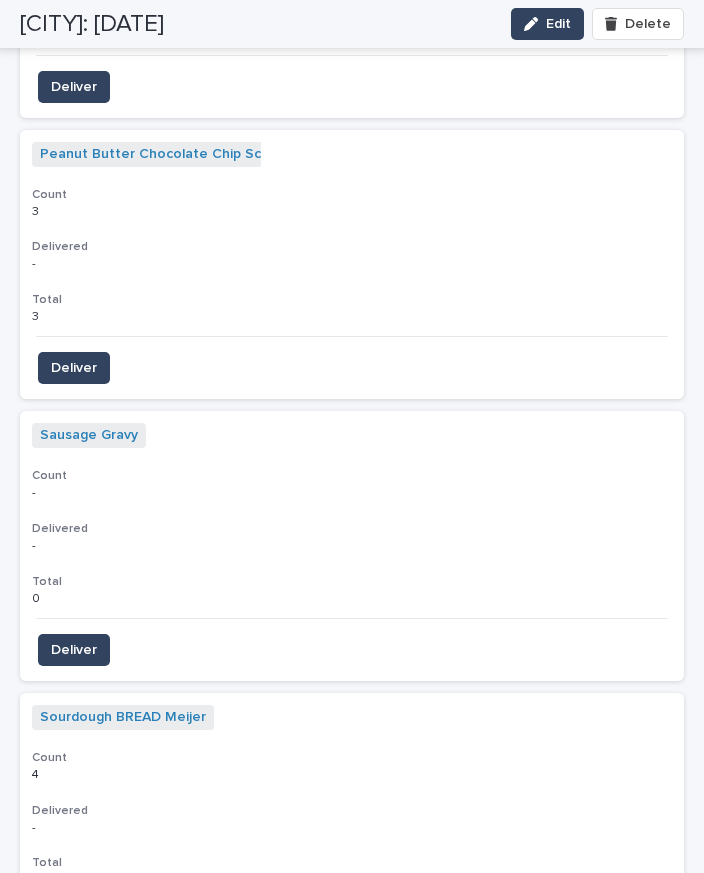 scroll, scrollTop: 6737, scrollLeft: 0, axis: vertical 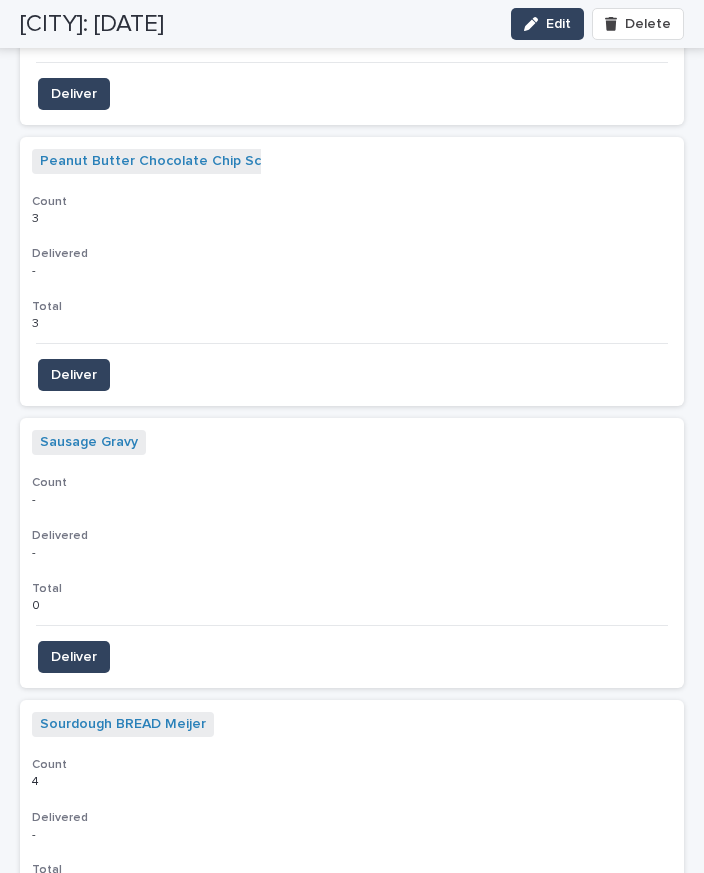 click on "Deliver" at bounding box center (74, 657) 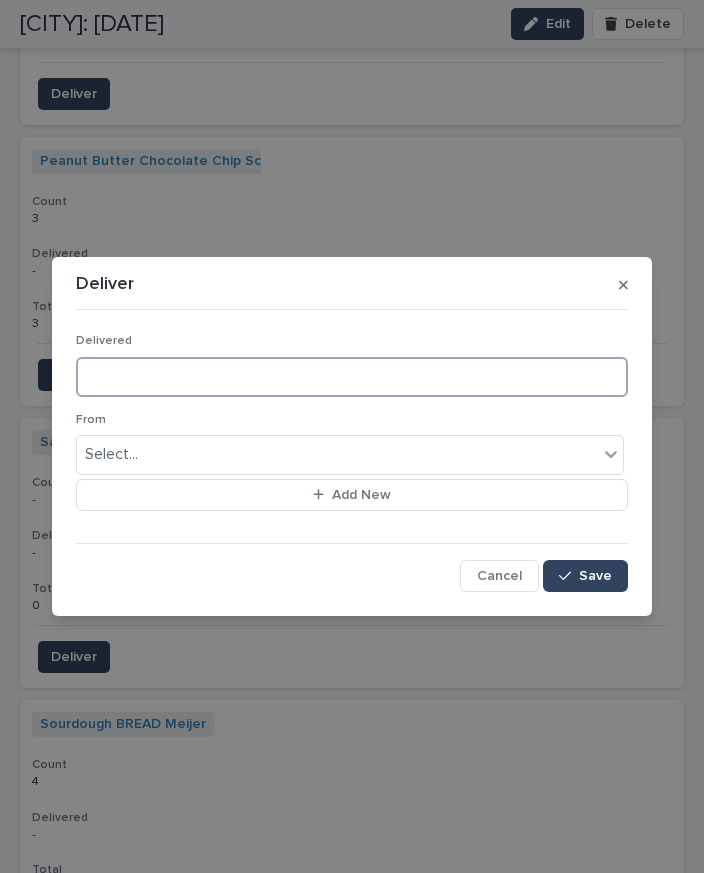 click at bounding box center (352, 377) 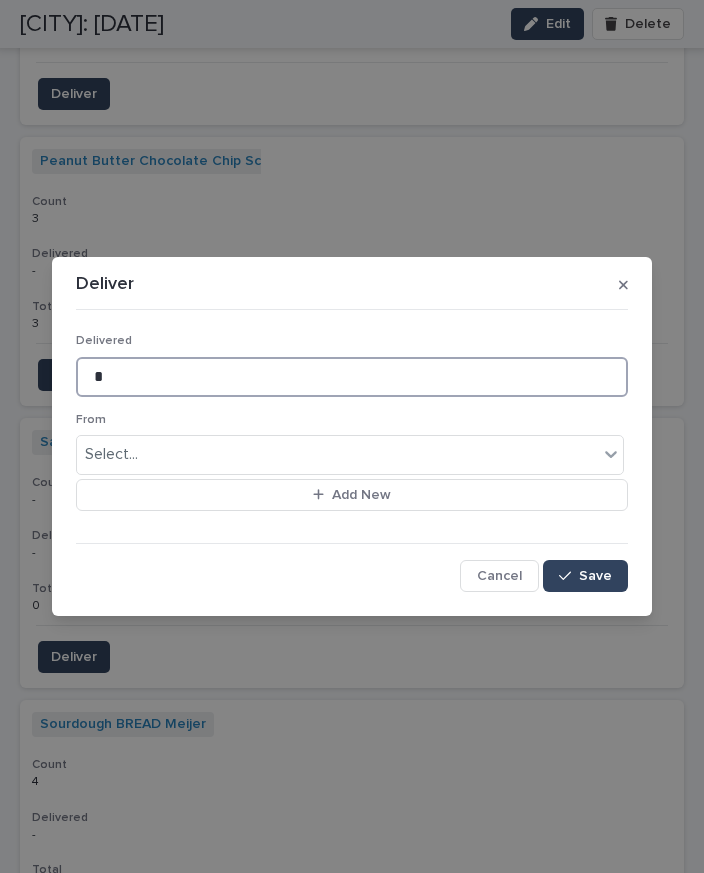 type on "*" 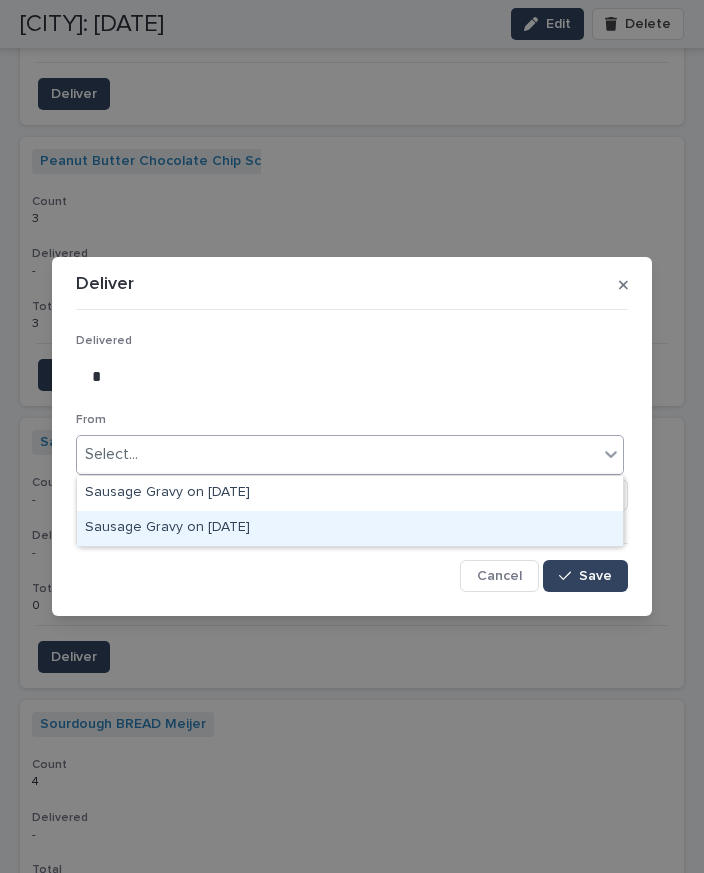 click on "Sausage Gravy on [DATE]" at bounding box center [350, 528] 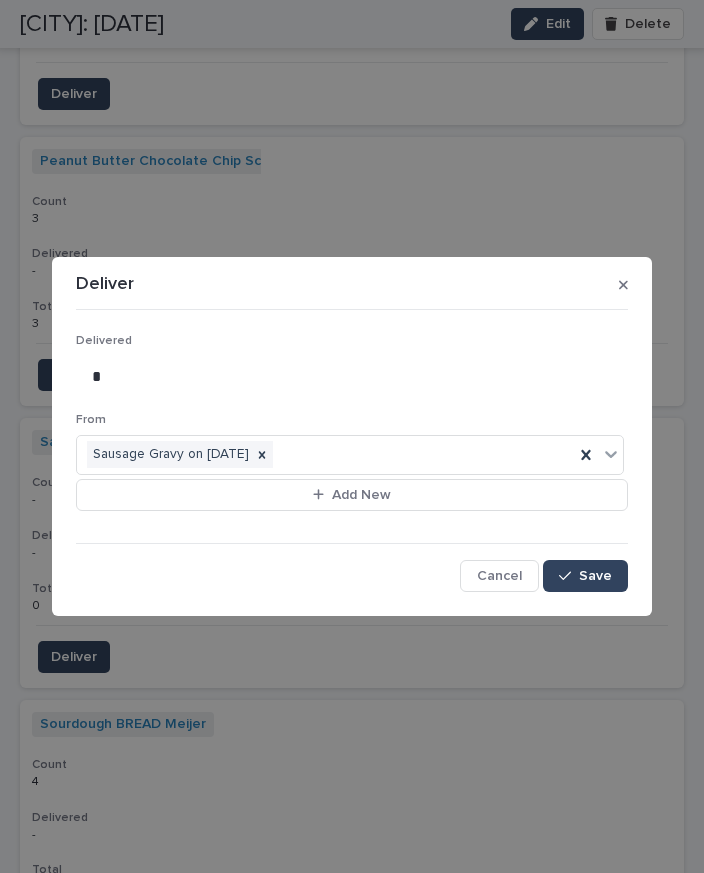 click on "Save" at bounding box center [585, 576] 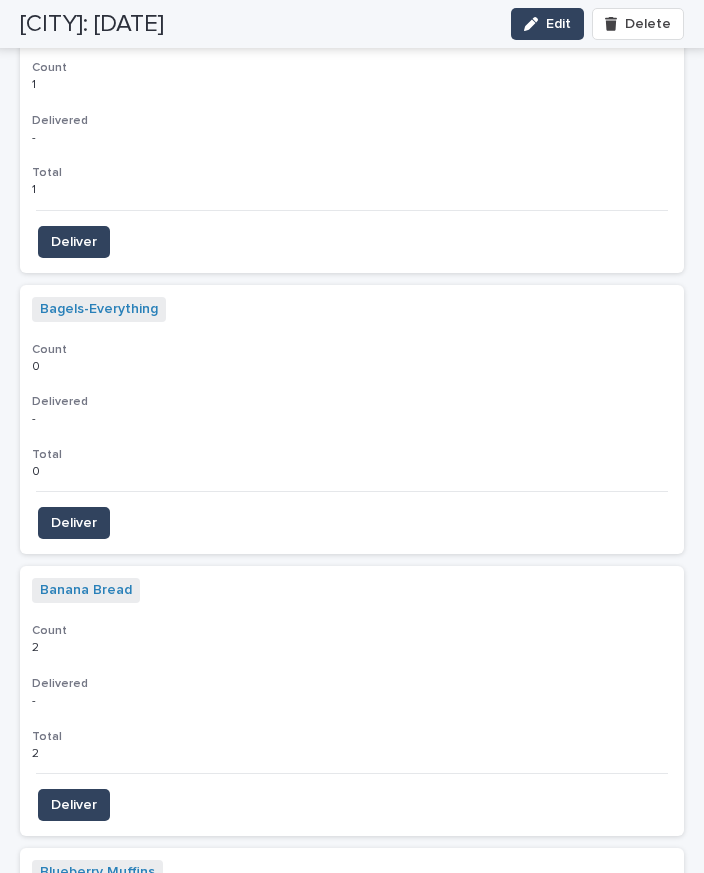 scroll, scrollTop: 2090, scrollLeft: 0, axis: vertical 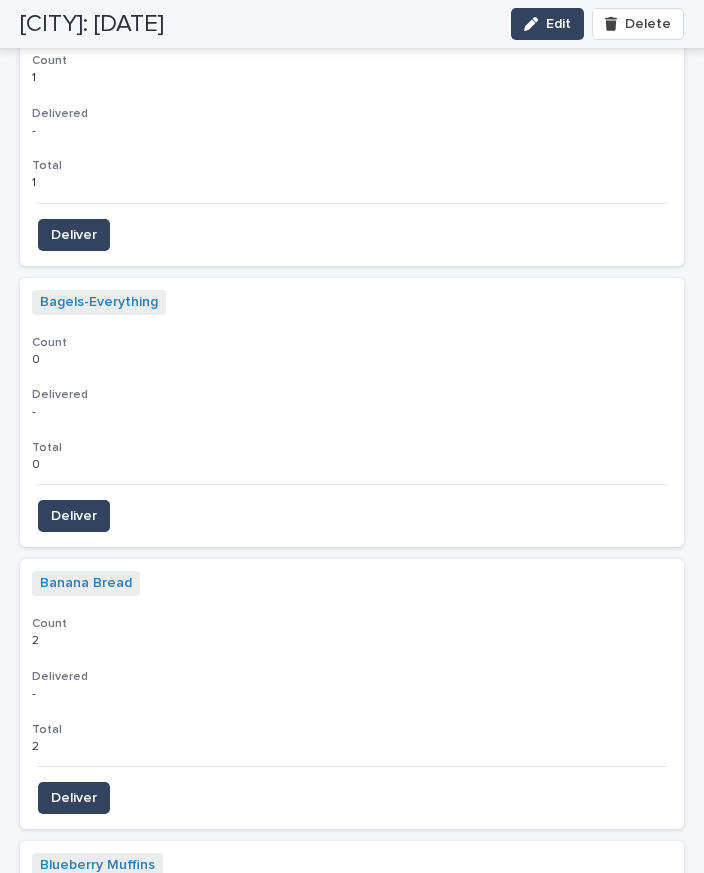 click on "Deliver" at bounding box center [74, 798] 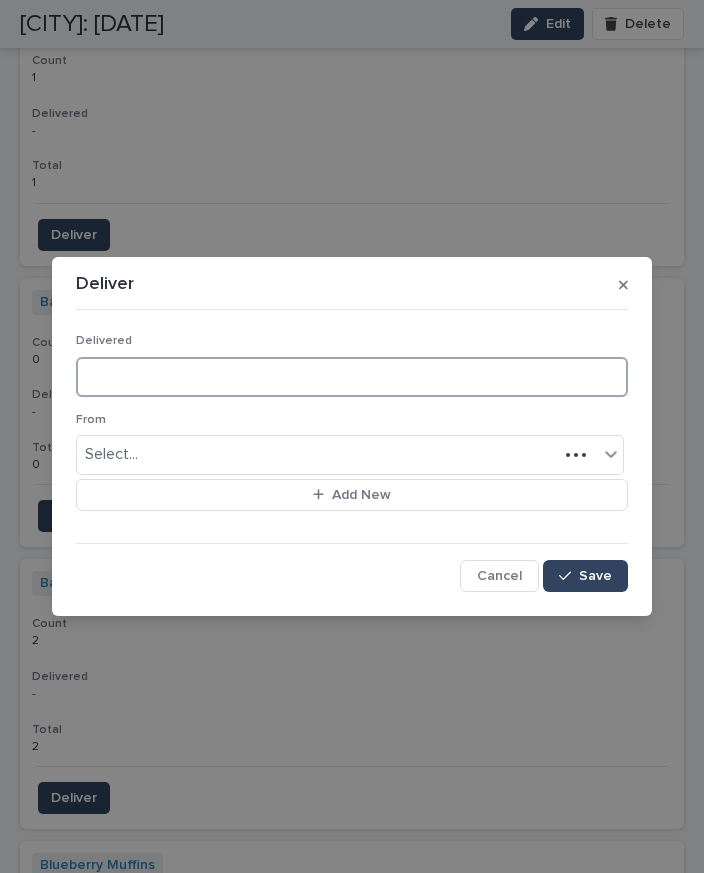 click at bounding box center (352, 377) 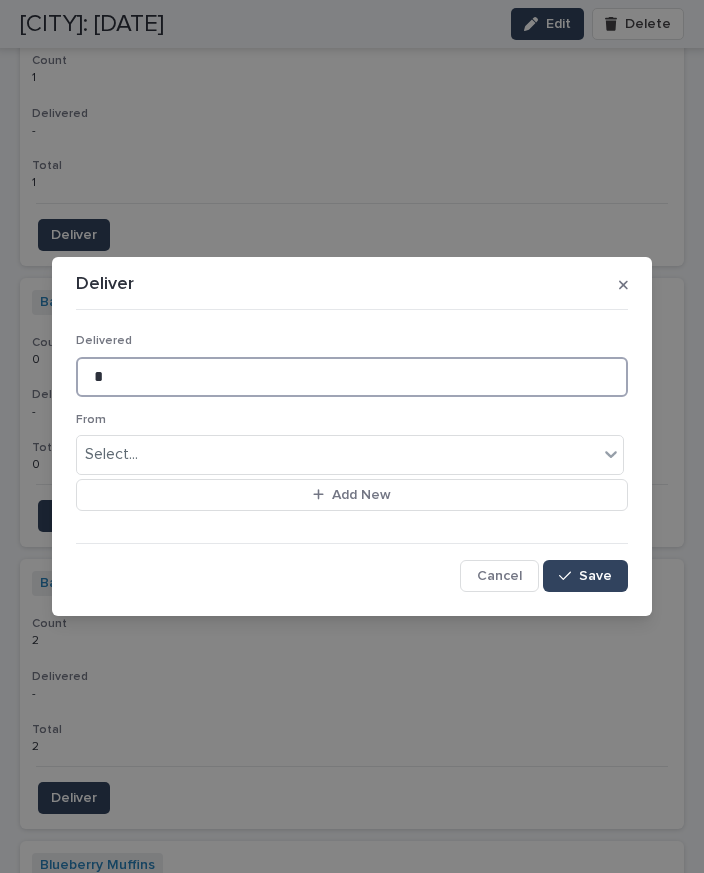 type on "*" 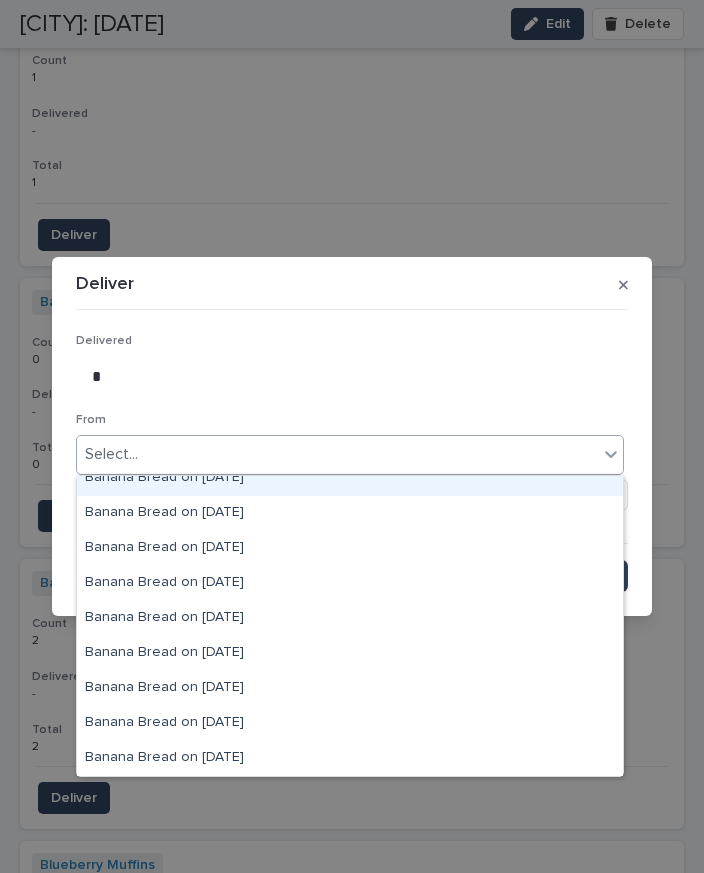 scroll, scrollTop: 15, scrollLeft: 0, axis: vertical 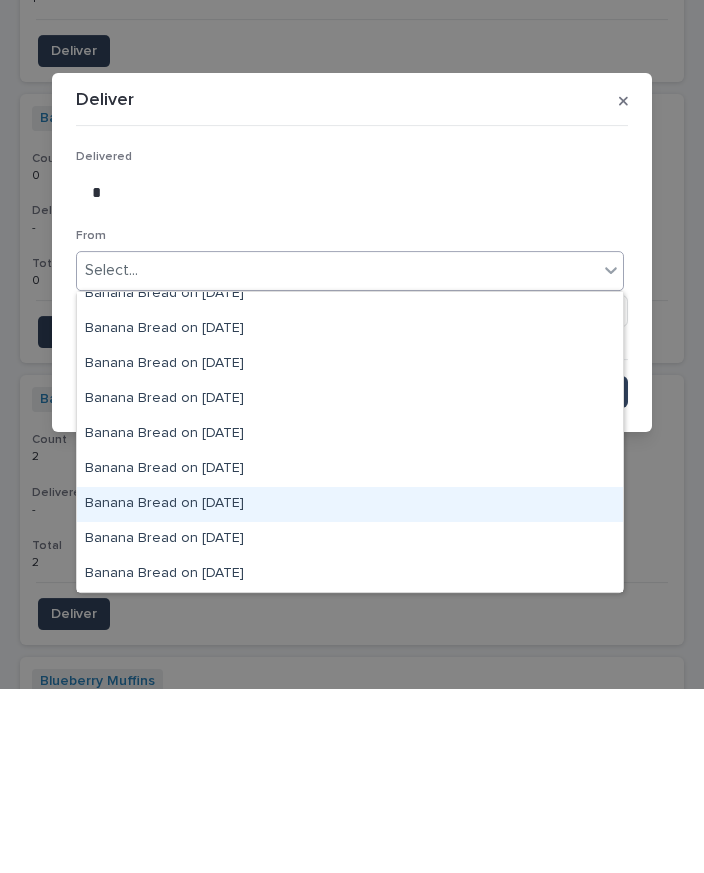 click on "Banana Bread on [DATE]" at bounding box center [350, 688] 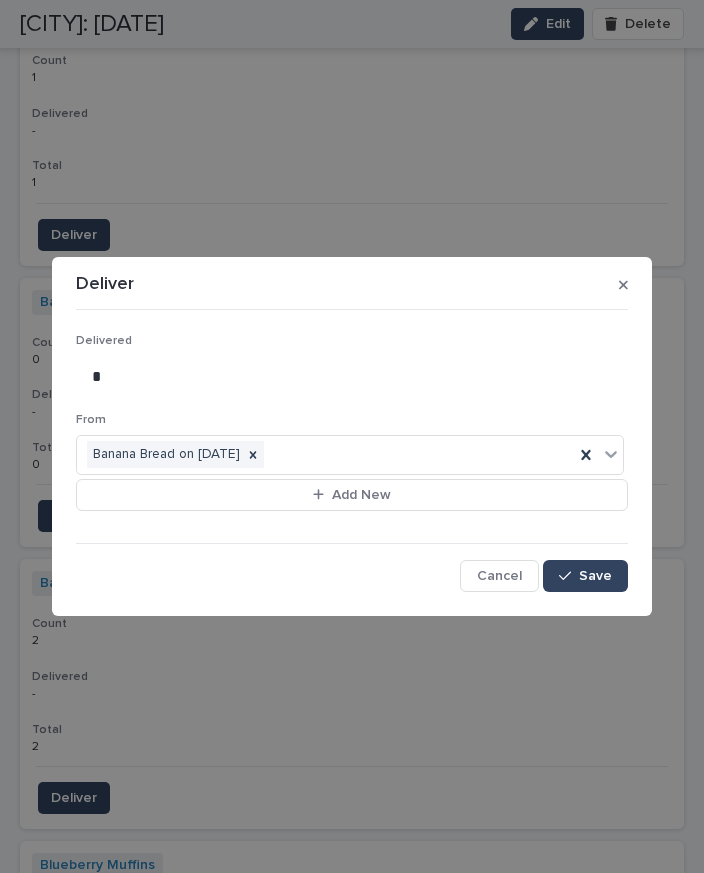 click on "Save" at bounding box center [585, 576] 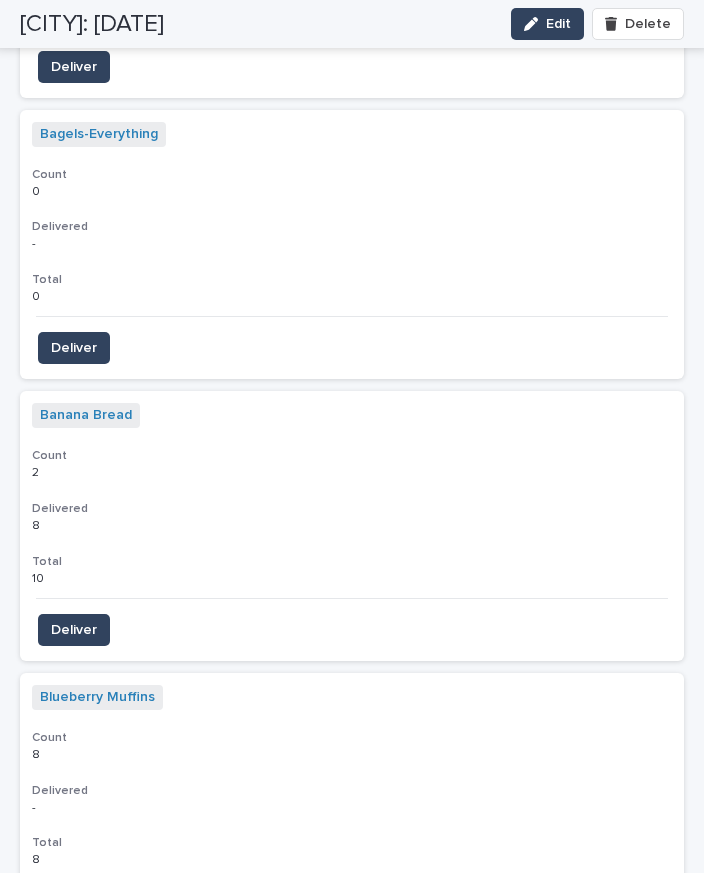 scroll, scrollTop: 2280, scrollLeft: 0, axis: vertical 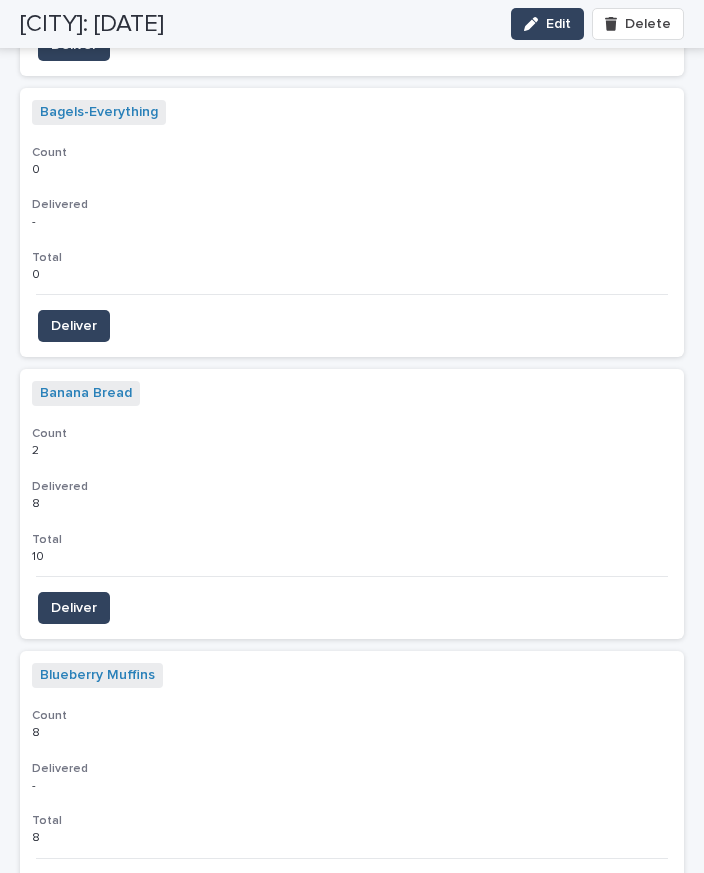 click on "Deliver" at bounding box center (74, 890) 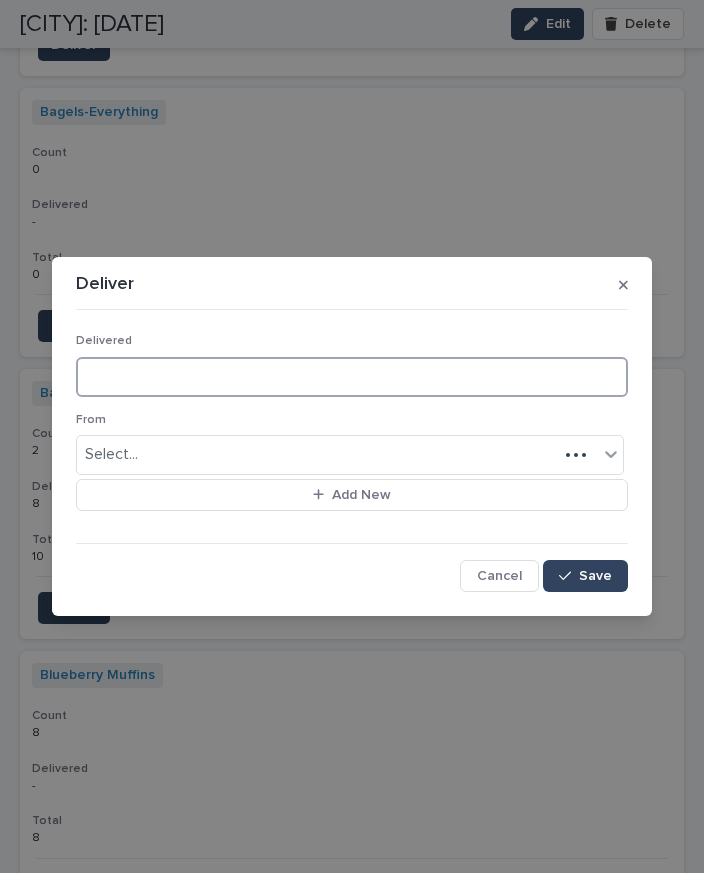 click at bounding box center [352, 377] 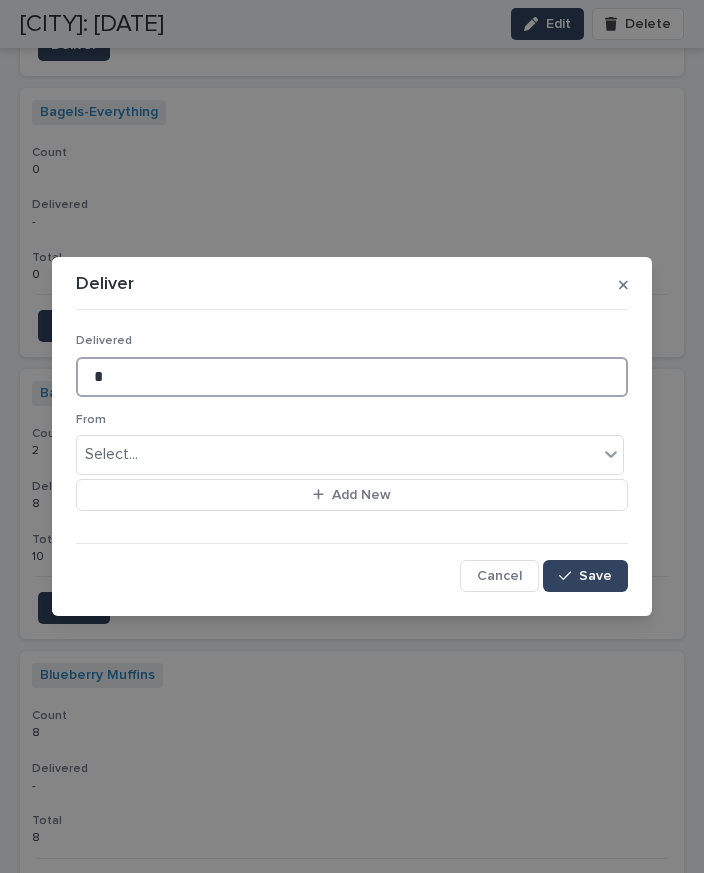 type on "*" 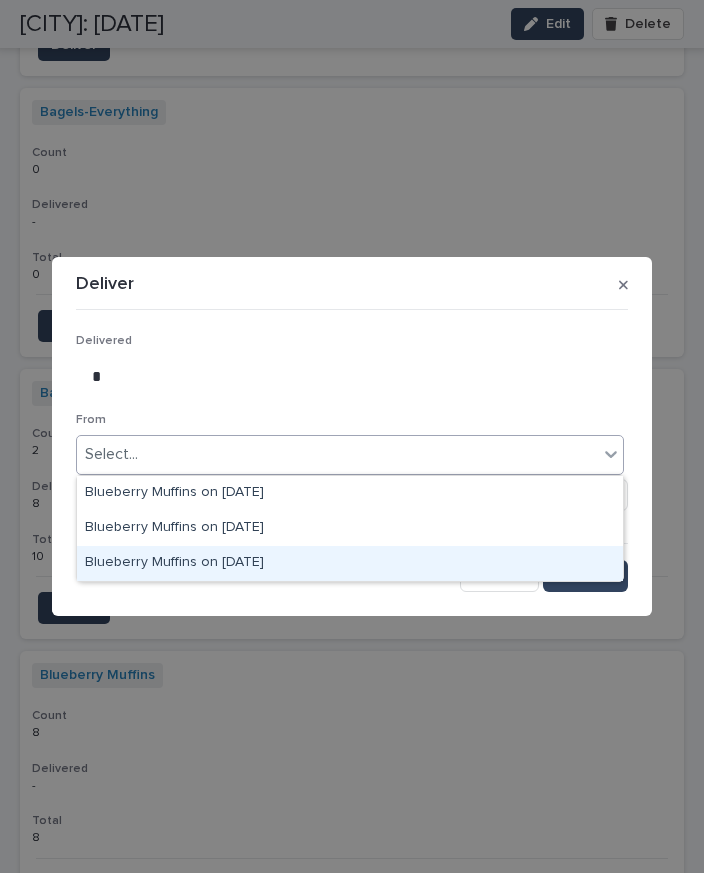 click on "Save" at bounding box center (595, 576) 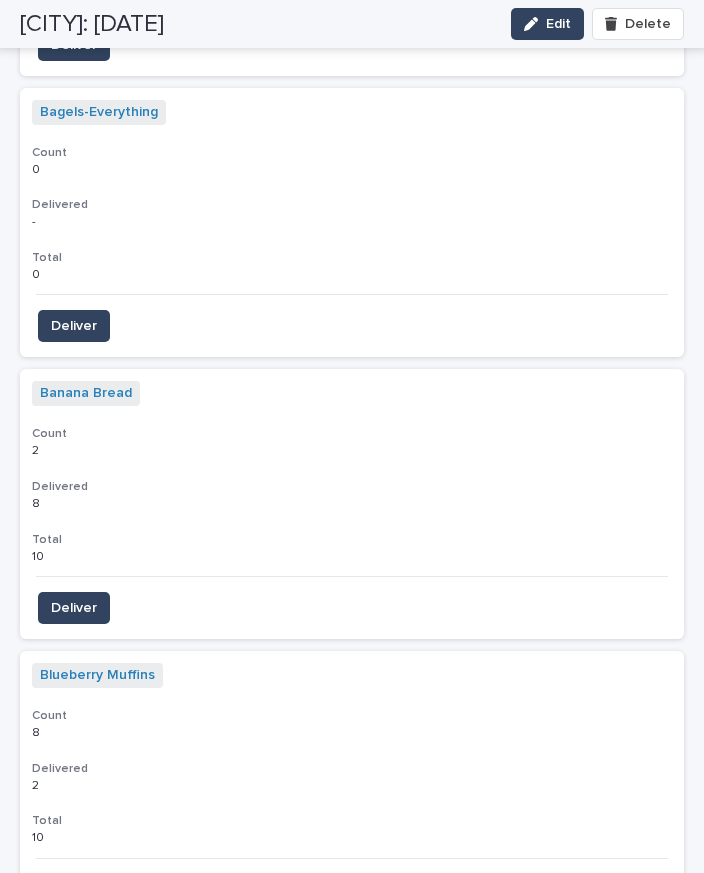 click on "8 8" at bounding box center (352, 504) 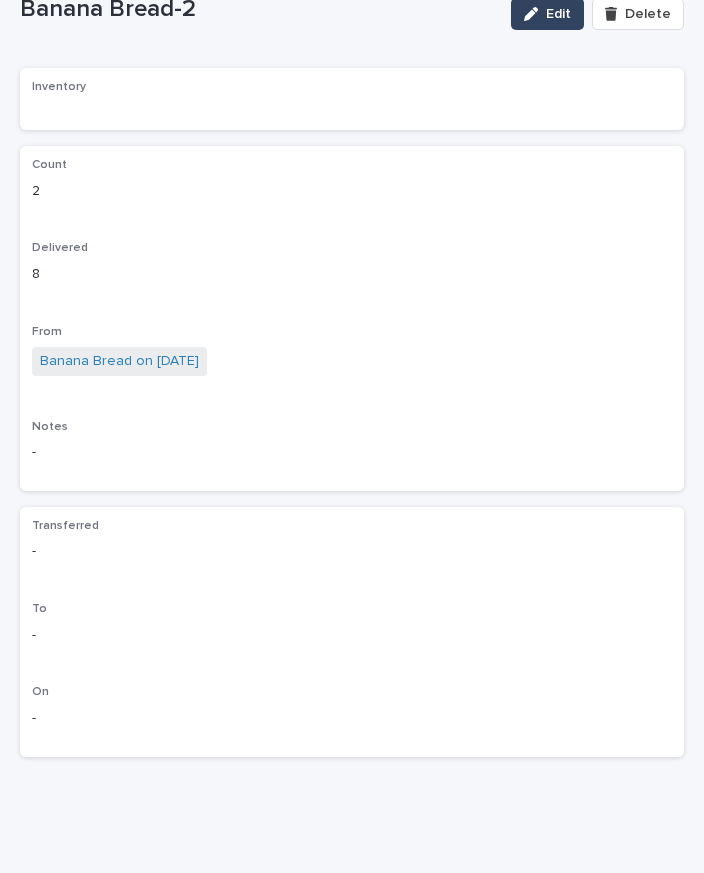 scroll, scrollTop: 0, scrollLeft: 0, axis: both 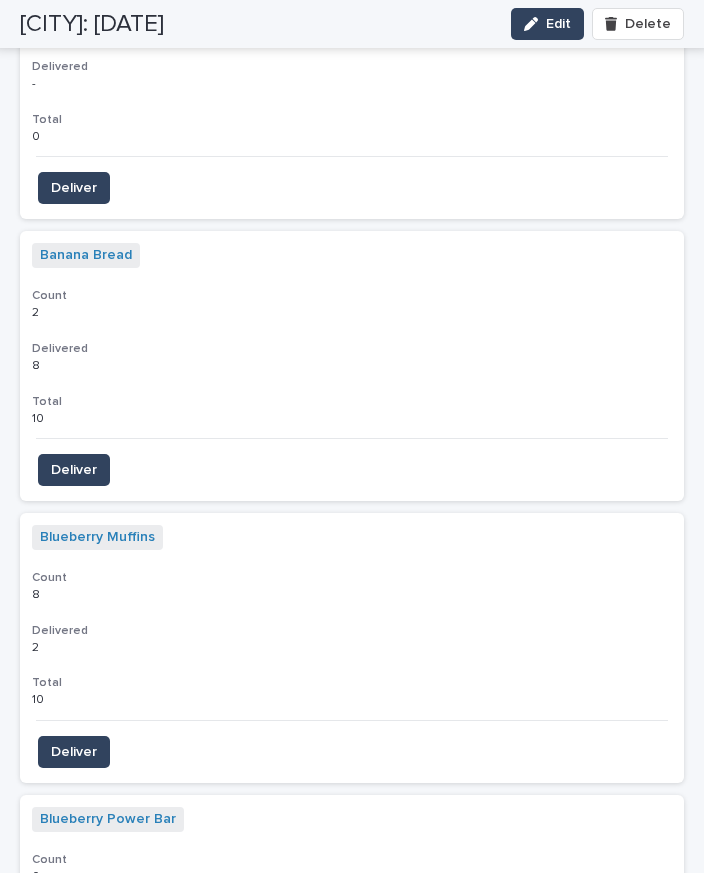 click on "Deliver" at bounding box center [74, 752] 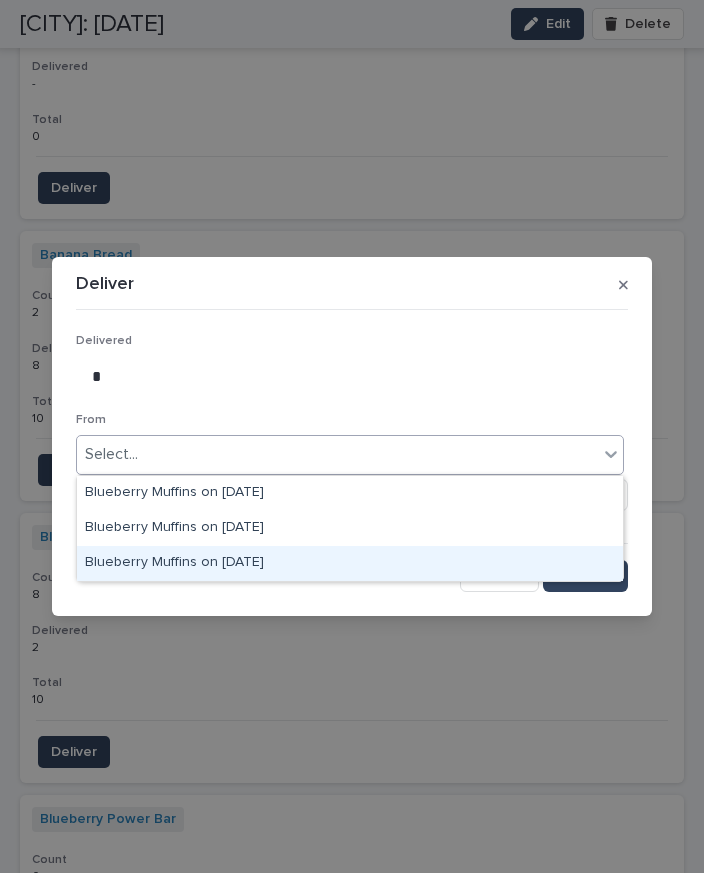 click on "Blueberry Muffins on [DATE]" at bounding box center [350, 563] 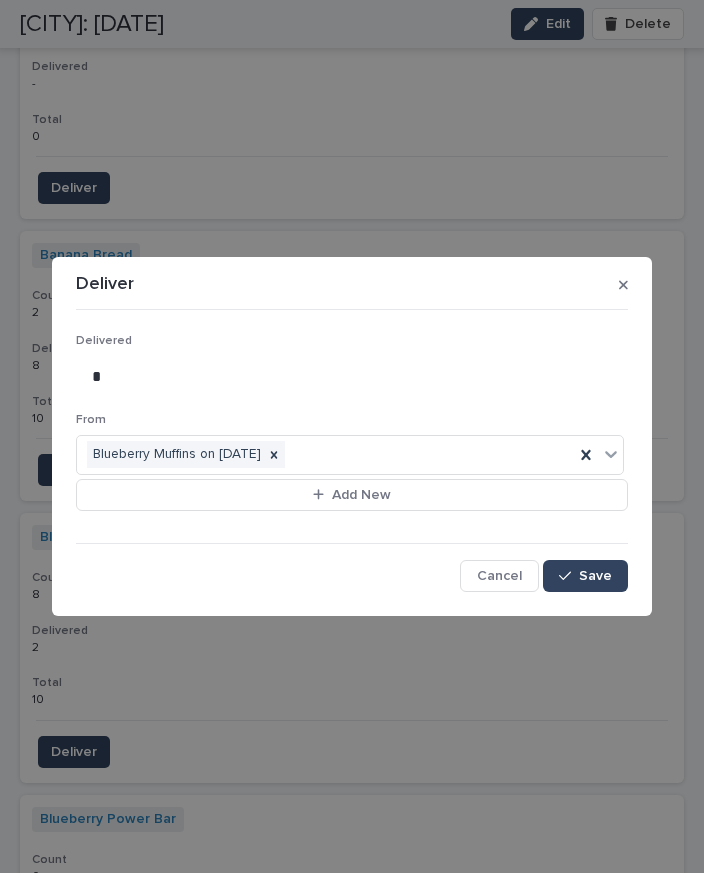 click on "Save" at bounding box center (595, 576) 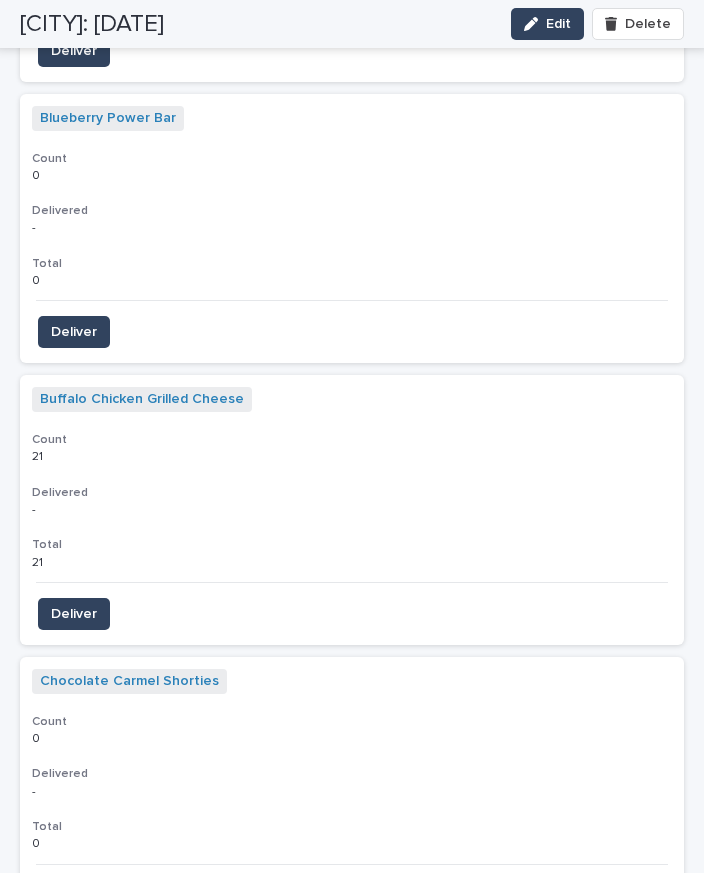 scroll, scrollTop: 3122, scrollLeft: 0, axis: vertical 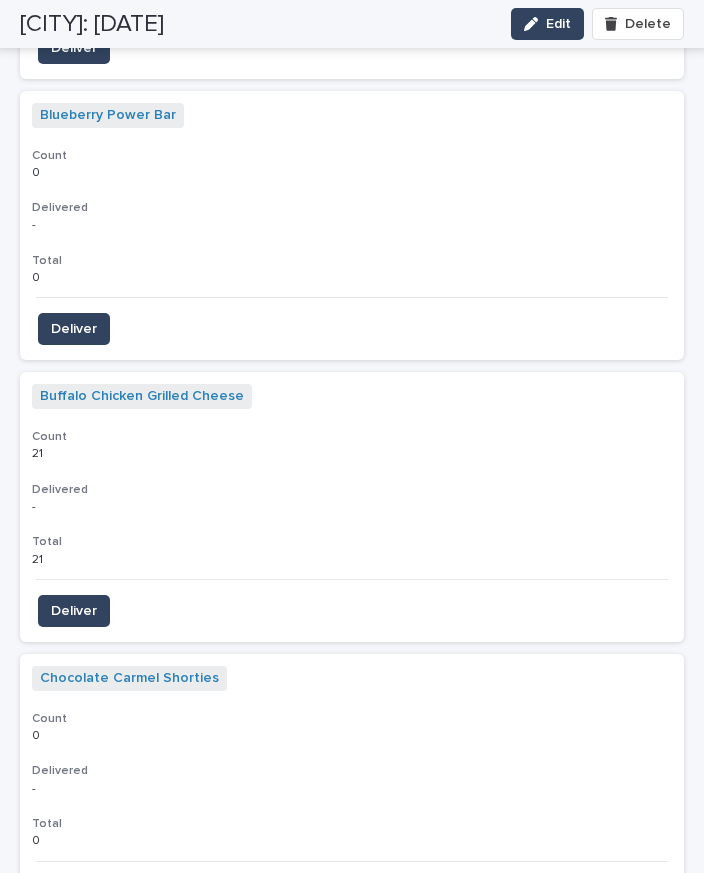 click on "Deliver" at bounding box center [74, 329] 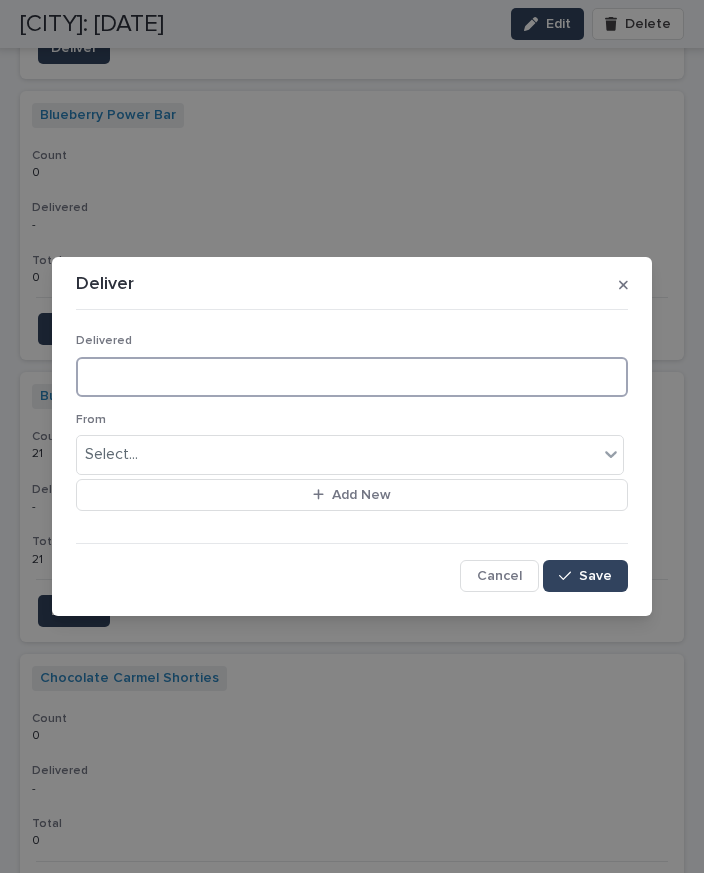 click at bounding box center (352, 377) 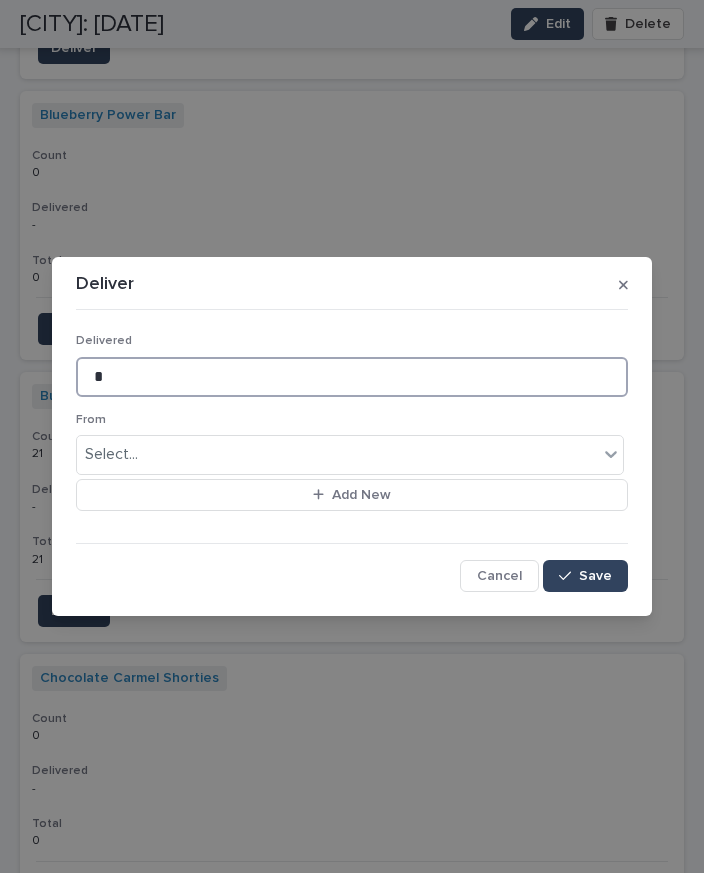 type on "*" 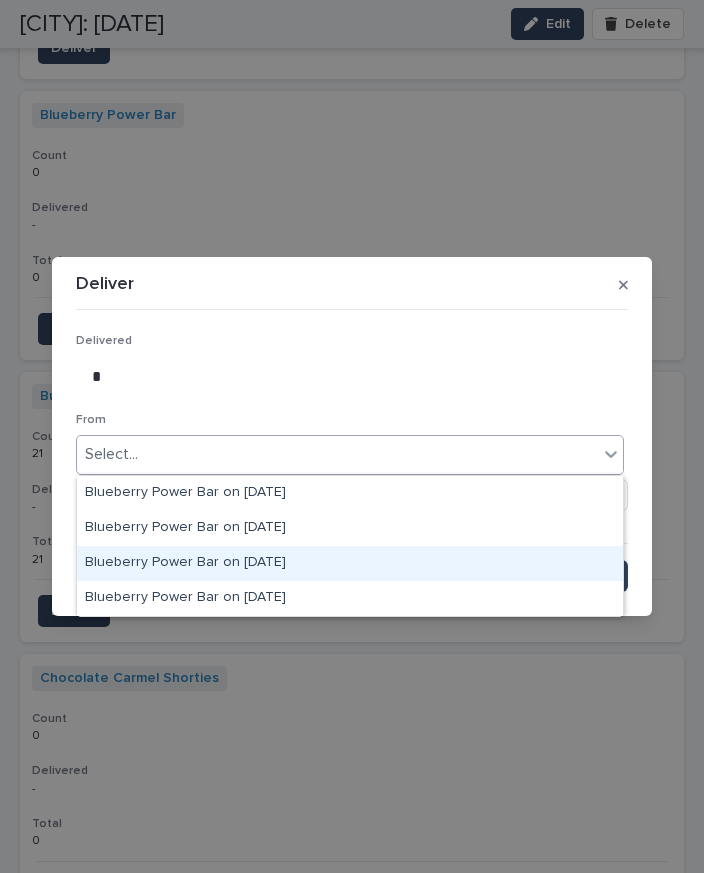 click on "Blueberry Power Bar on [DATE]" at bounding box center (350, 563) 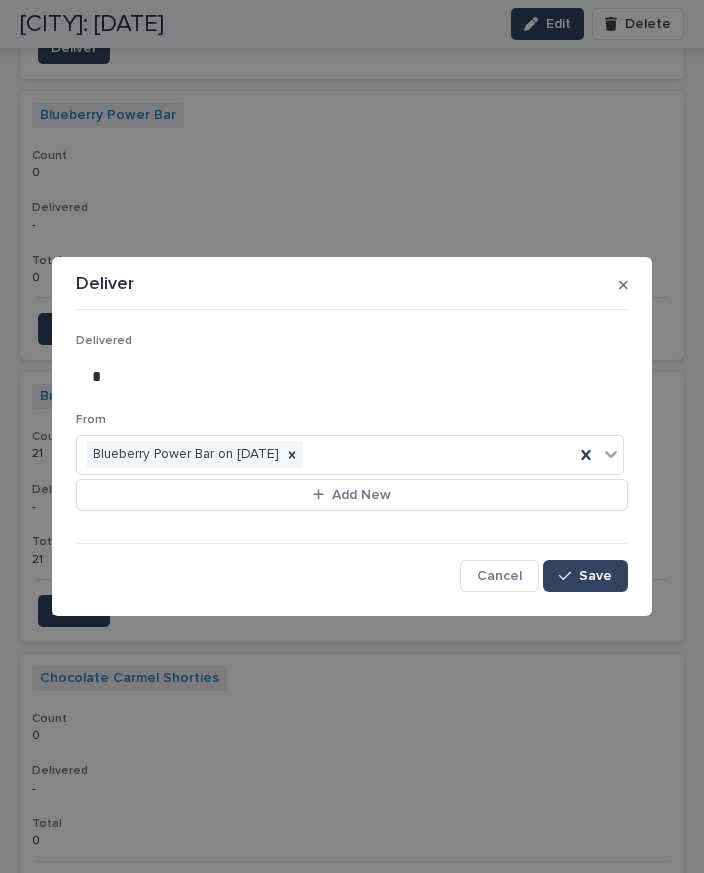 click on "Save" at bounding box center (595, 576) 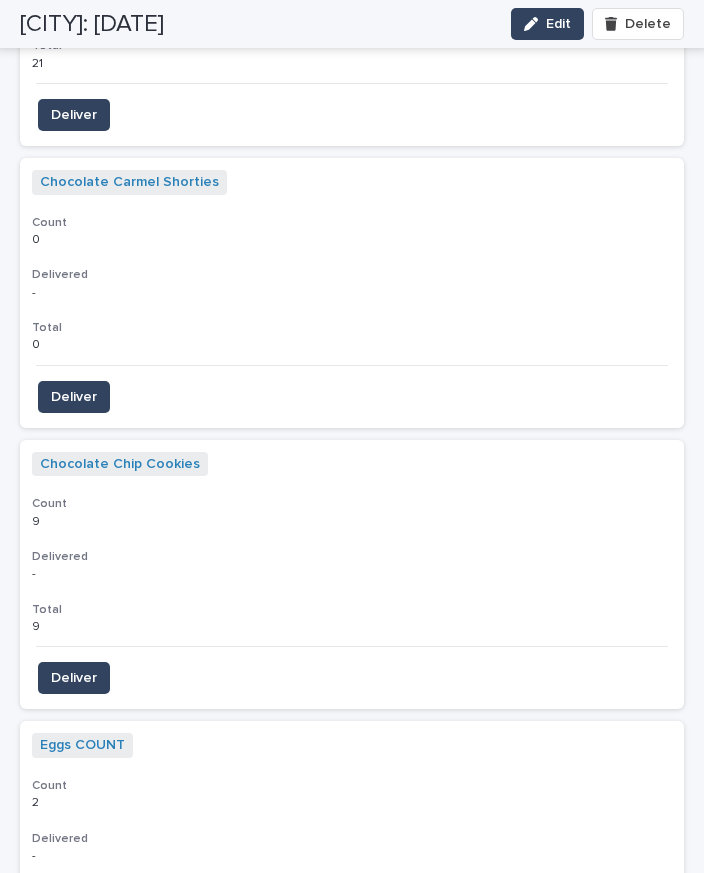 scroll, scrollTop: 3629, scrollLeft: 0, axis: vertical 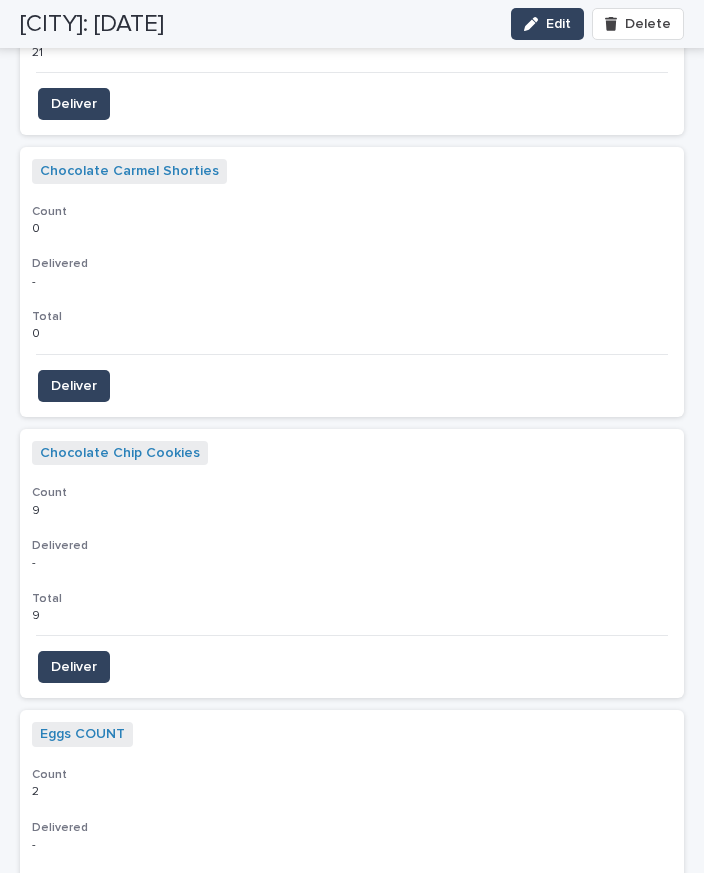 click on "Deliver" at bounding box center [74, 667] 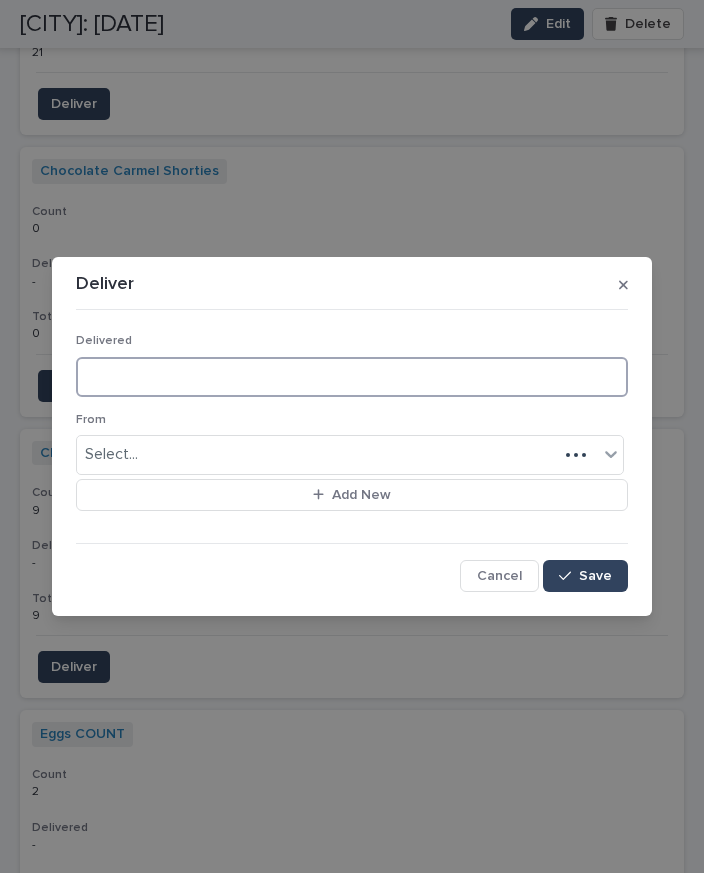 click at bounding box center (352, 377) 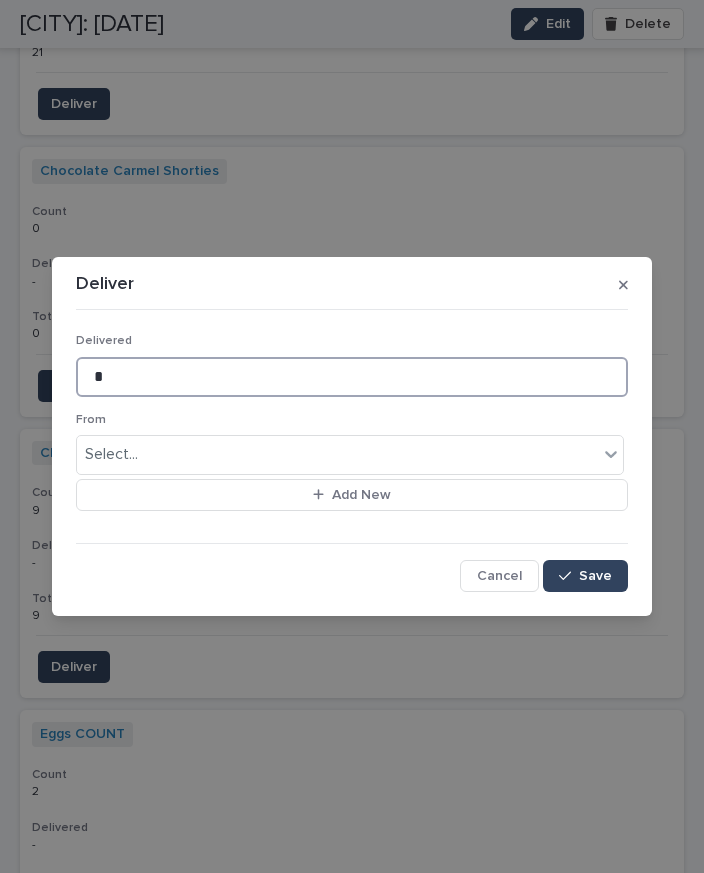 type on "*" 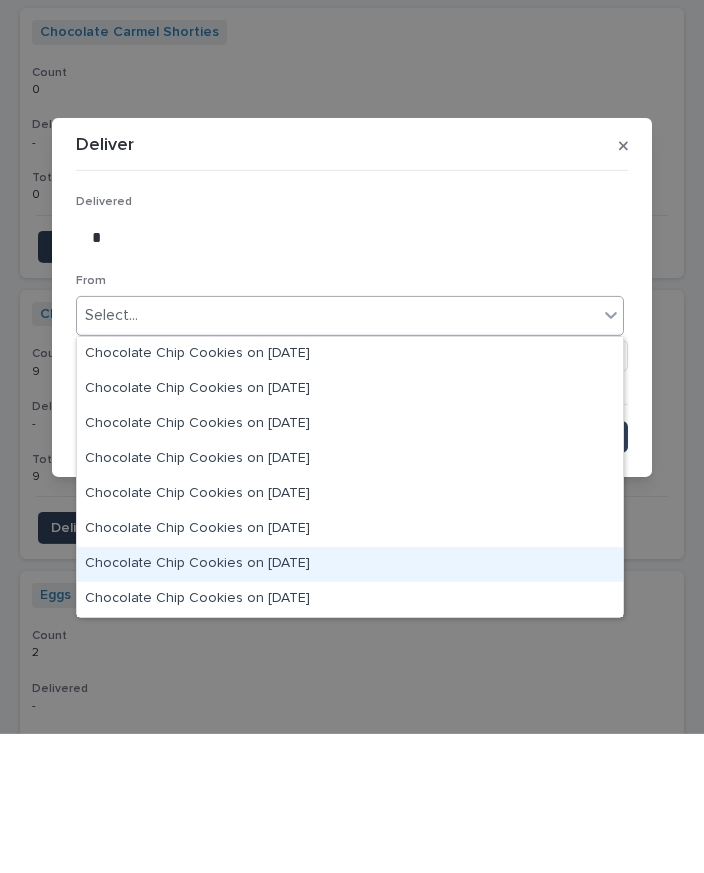 click on "Chocolate Chip Cookies on [DATE]" at bounding box center (350, 703) 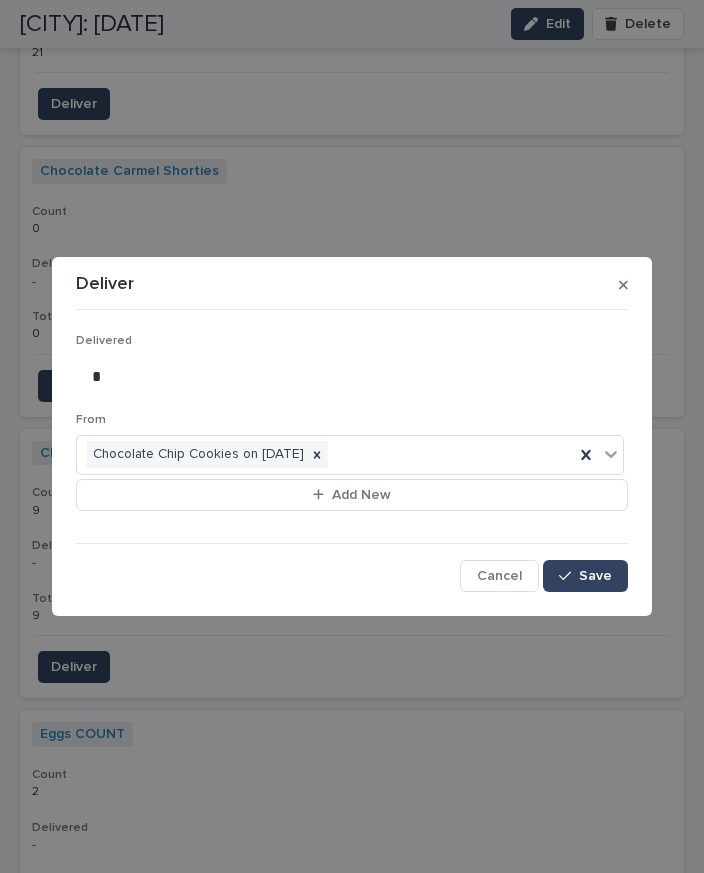 click on "Save" at bounding box center (595, 576) 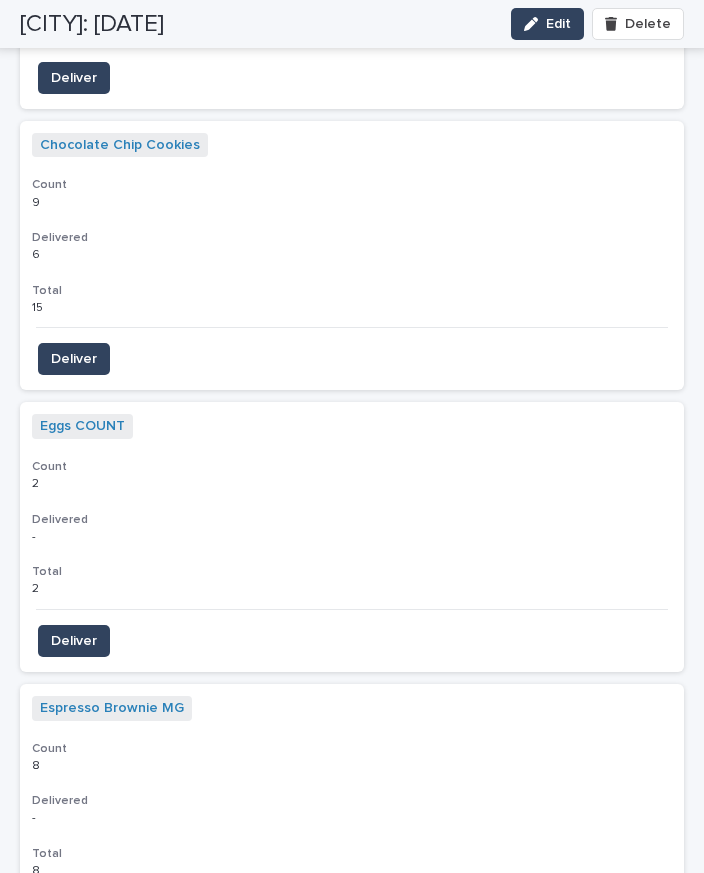 scroll, scrollTop: 3945, scrollLeft: 0, axis: vertical 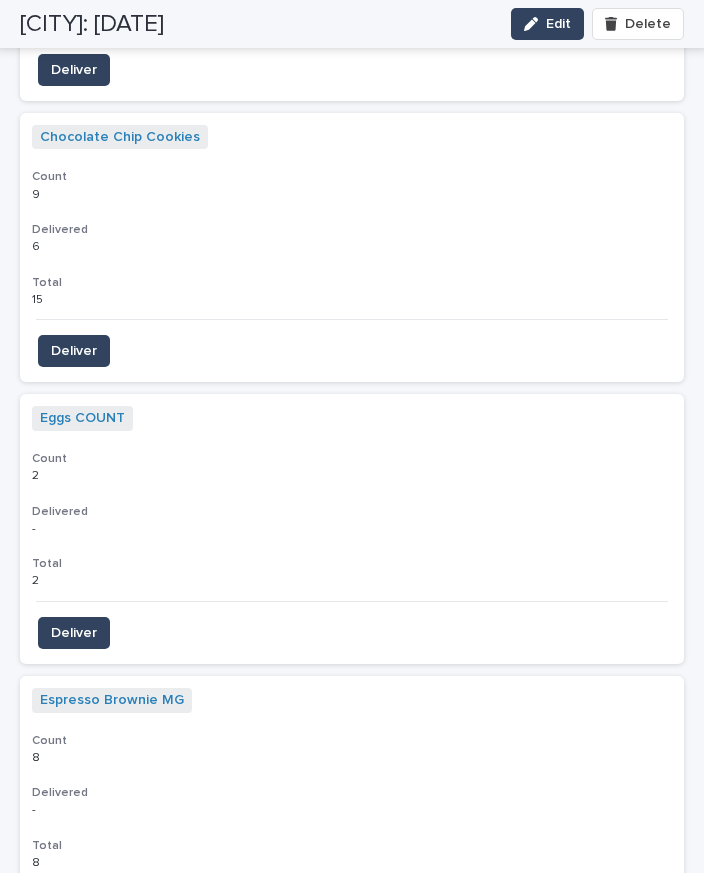 click on "Deliver" at bounding box center [74, 914] 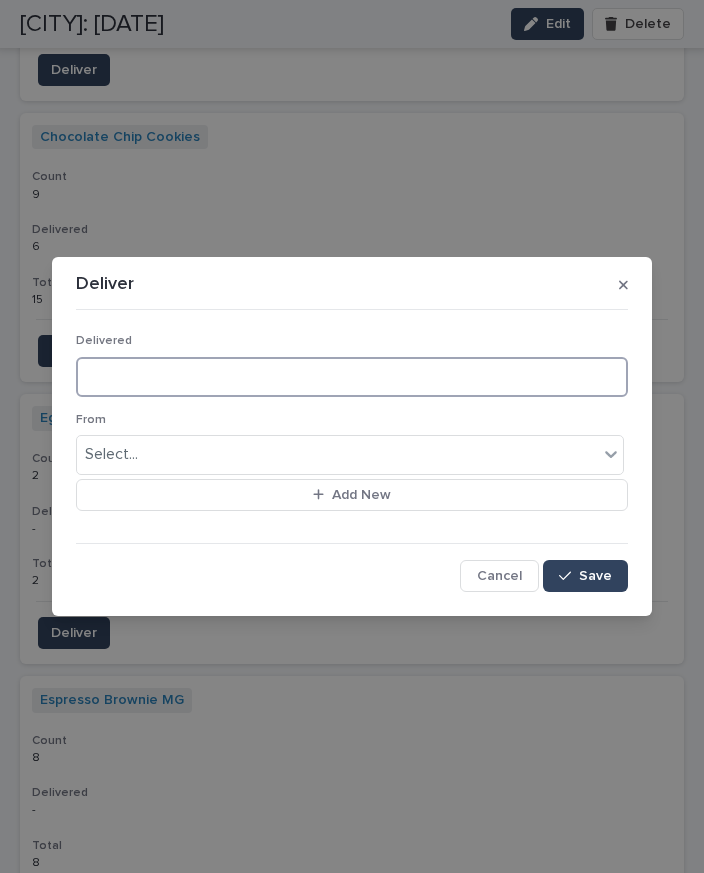 click at bounding box center (352, 377) 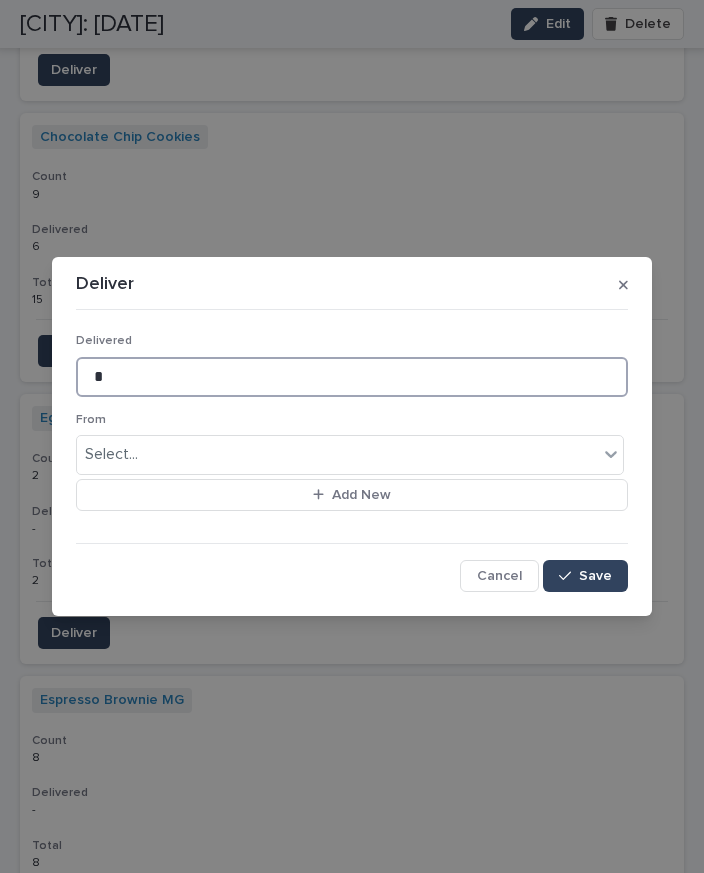 type on "*" 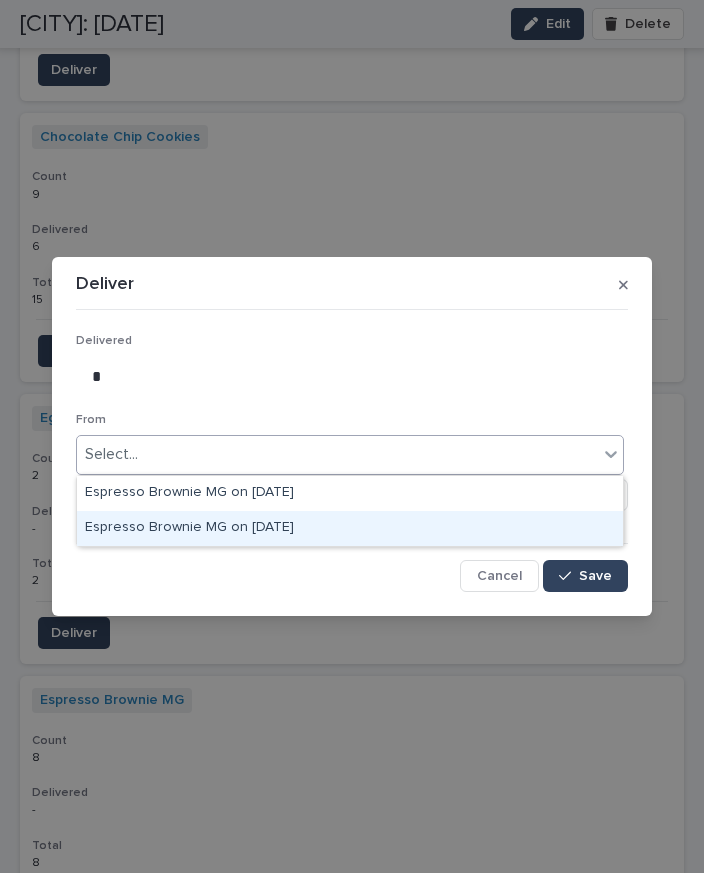 click on "Espresso Brownie MG on [DATE]" at bounding box center (350, 528) 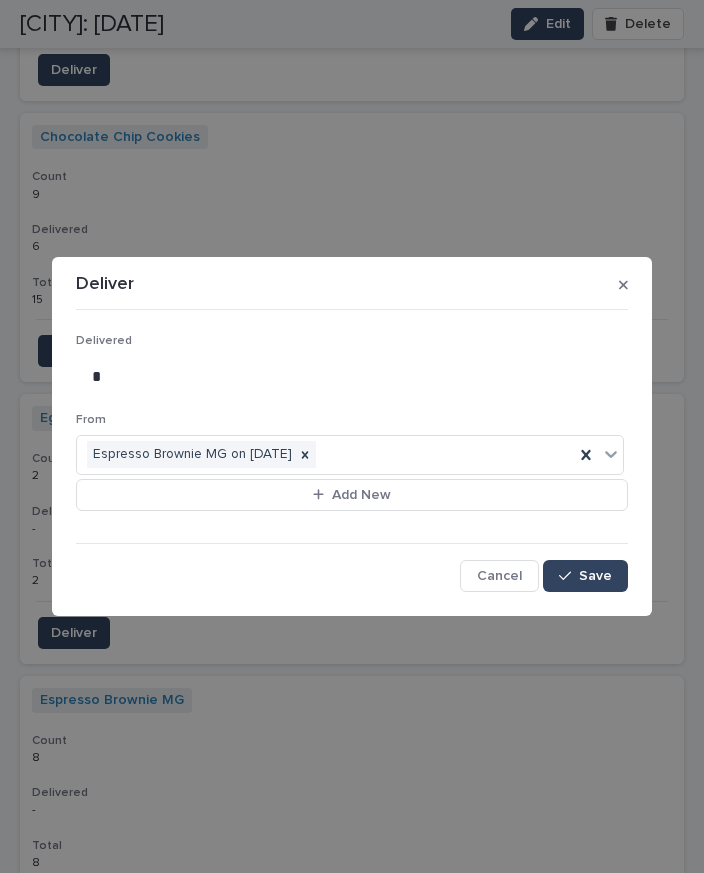 click on "Save" at bounding box center [585, 576] 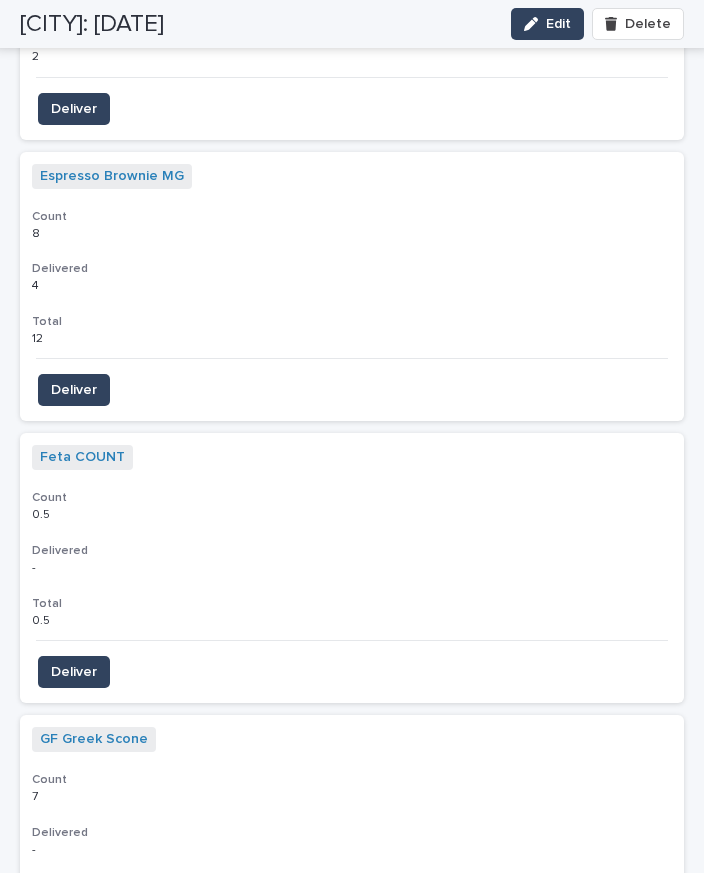 scroll, scrollTop: 4508, scrollLeft: 0, axis: vertical 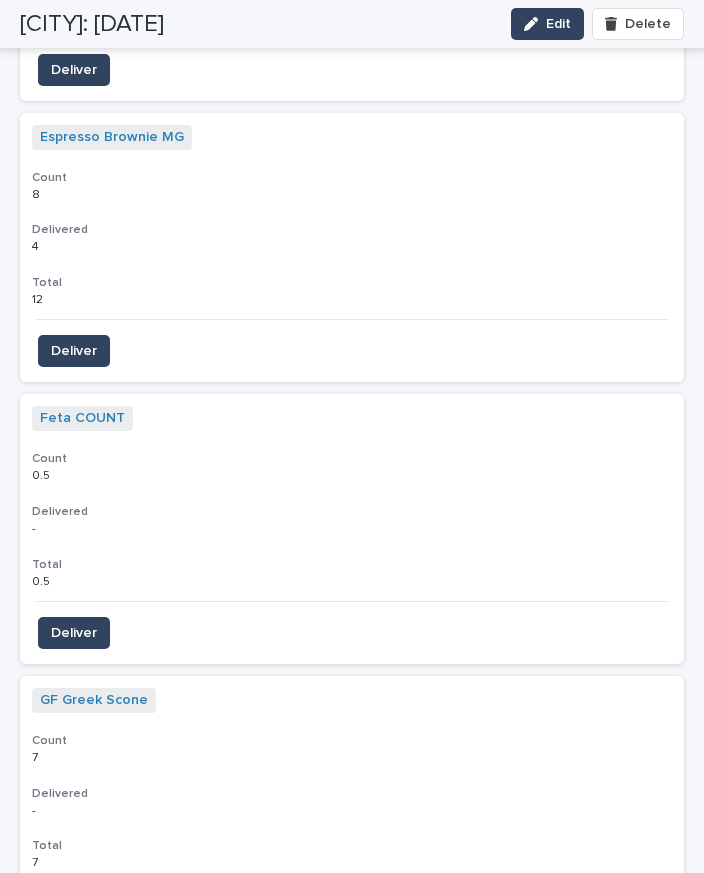 click on "Deliver" at bounding box center (74, 915) 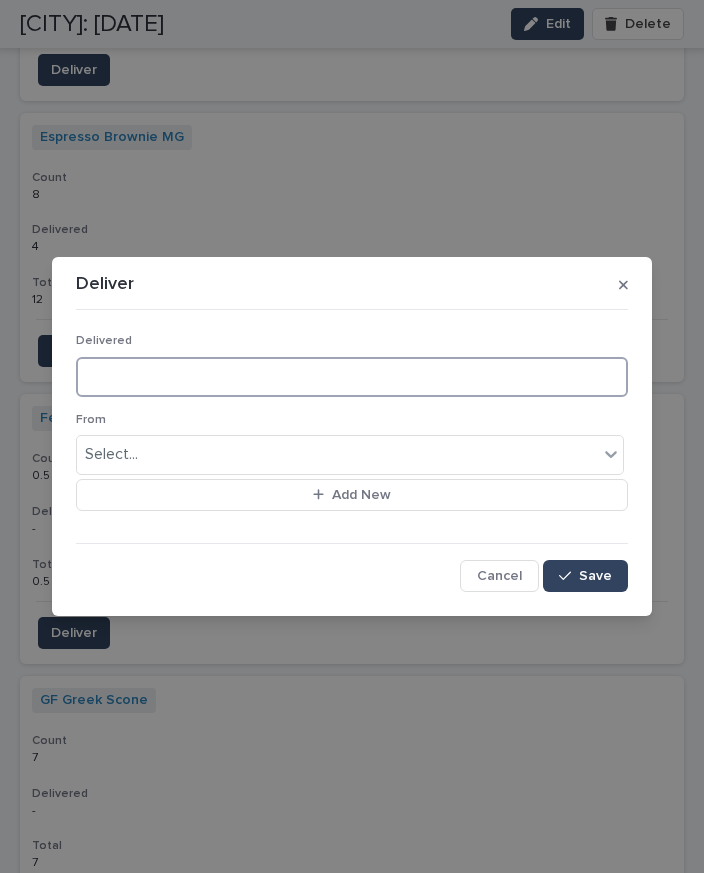 click at bounding box center (352, 377) 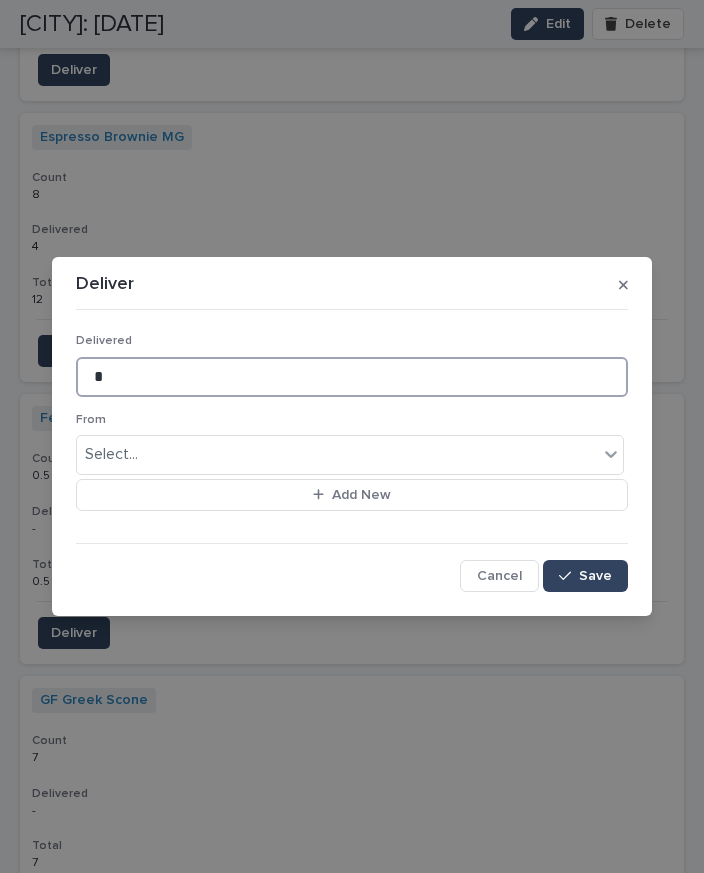 type on "*" 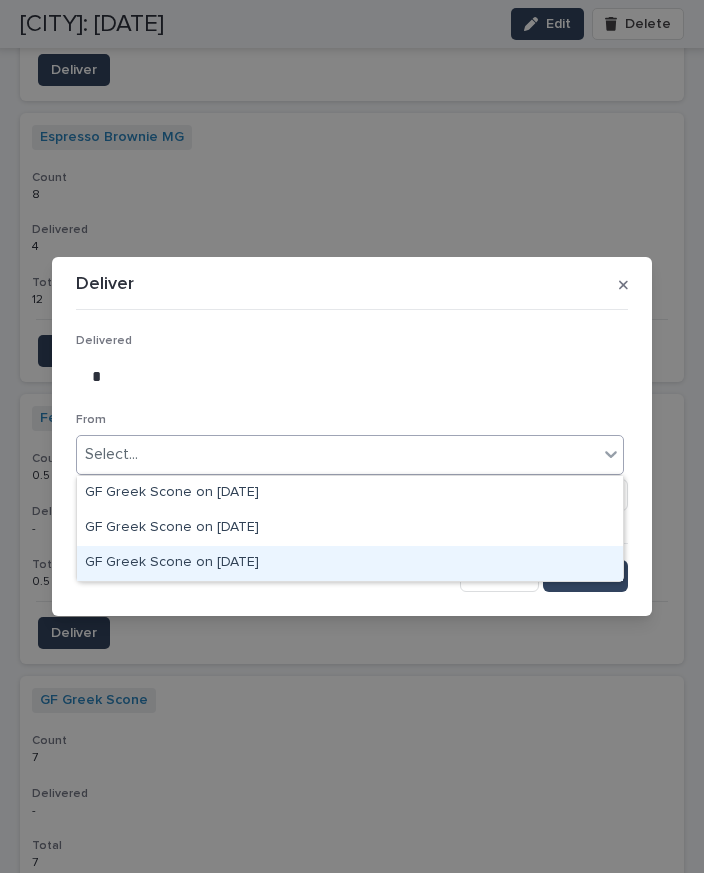 click on "GF Greek Scone on [DATE]" at bounding box center (350, 563) 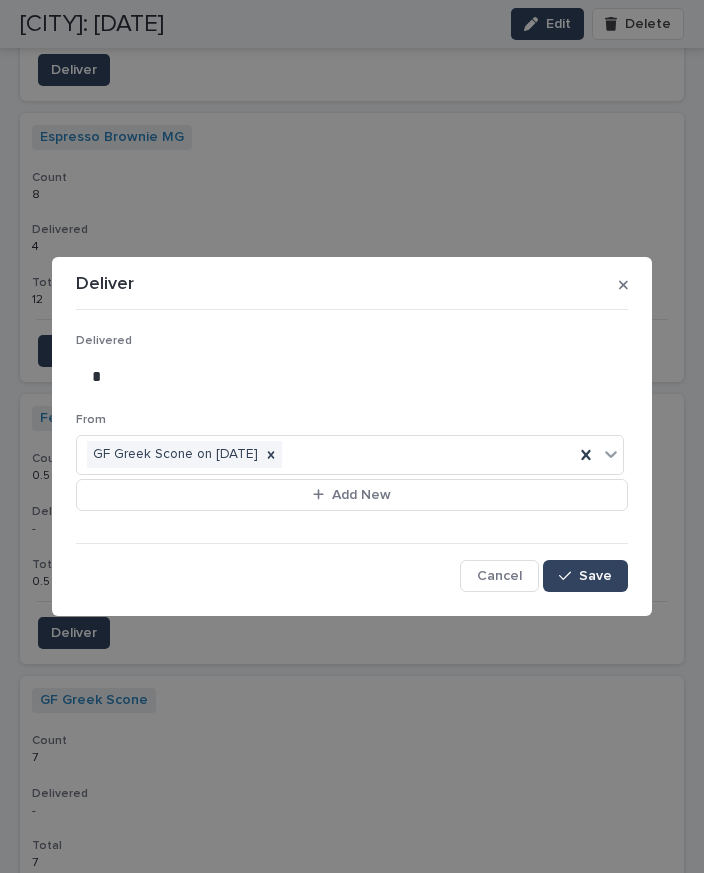 click at bounding box center (569, 576) 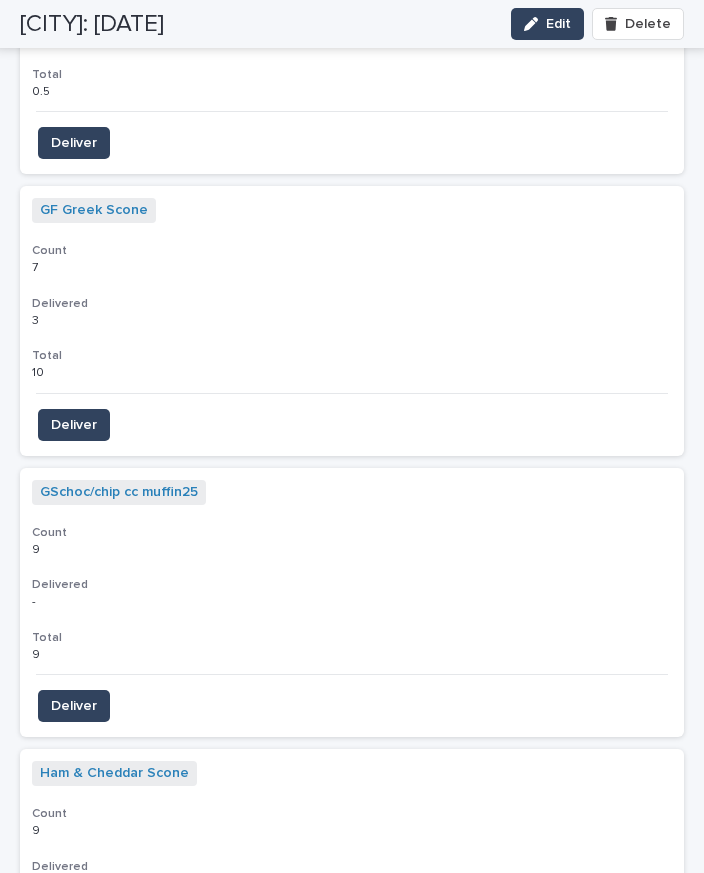 scroll, scrollTop: 4999, scrollLeft: 0, axis: vertical 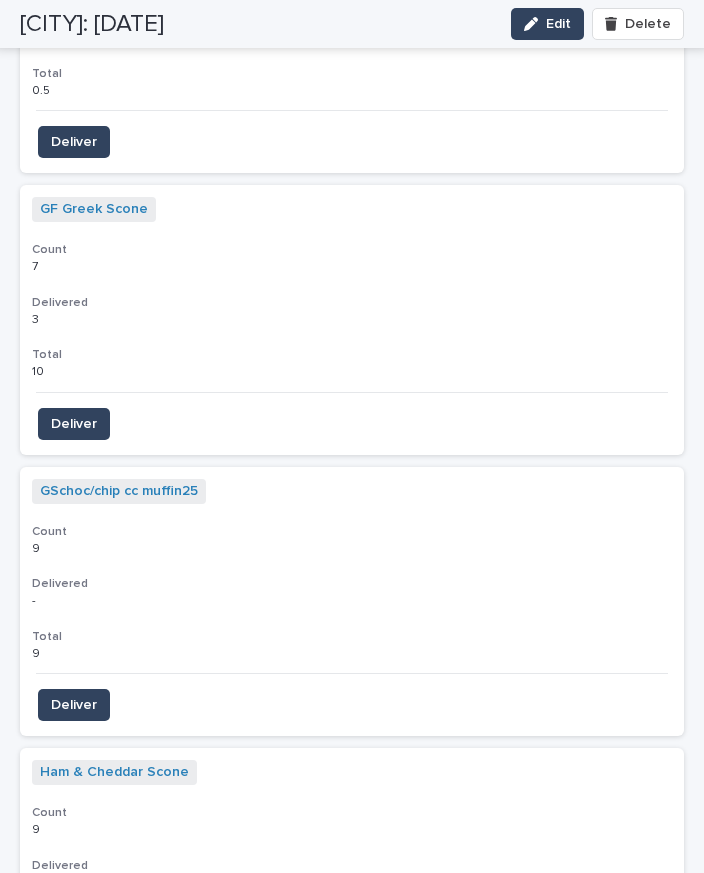 click on "Deliver" at bounding box center (74, 705) 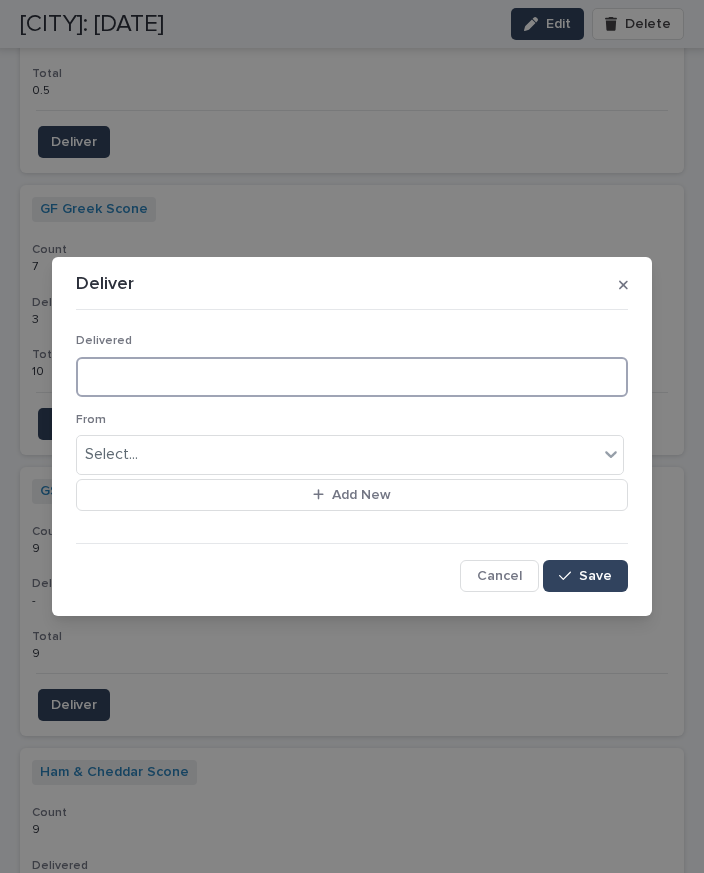 click at bounding box center [352, 377] 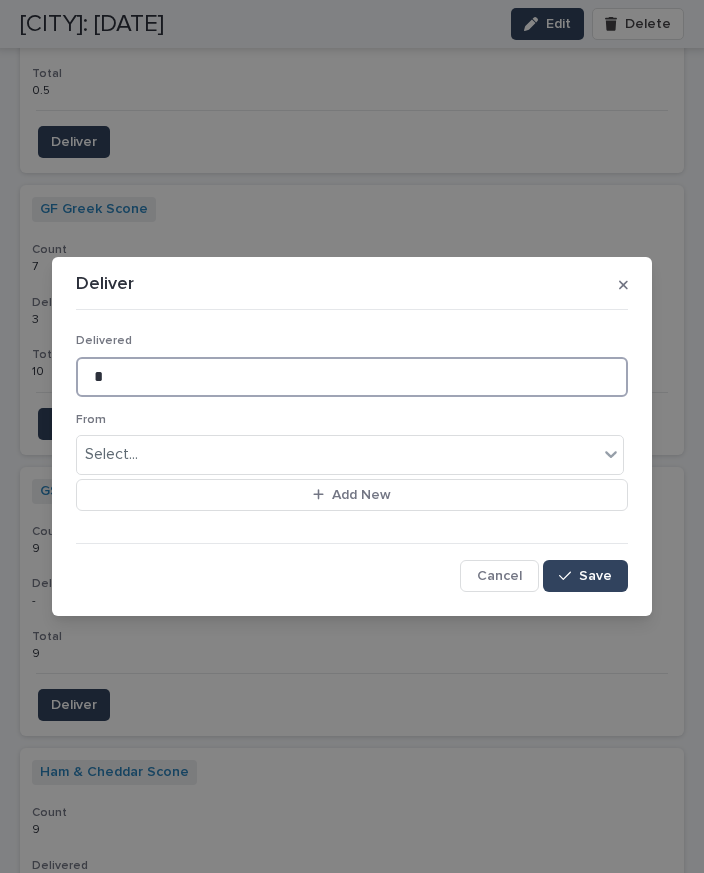 type on "*" 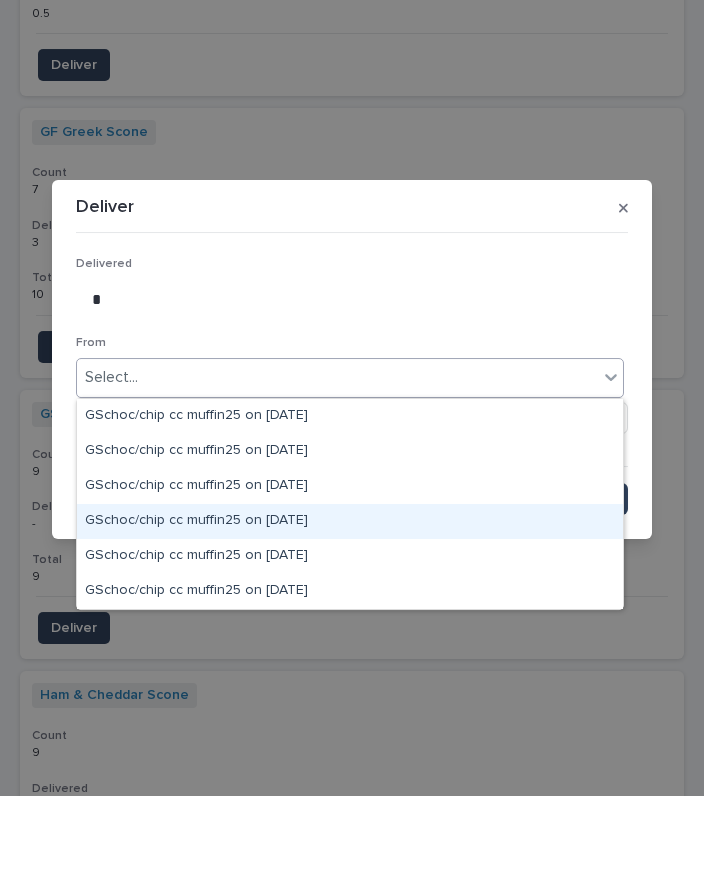 click on "GSchoc/chip cc muffin25 on [DATE]" at bounding box center [350, 598] 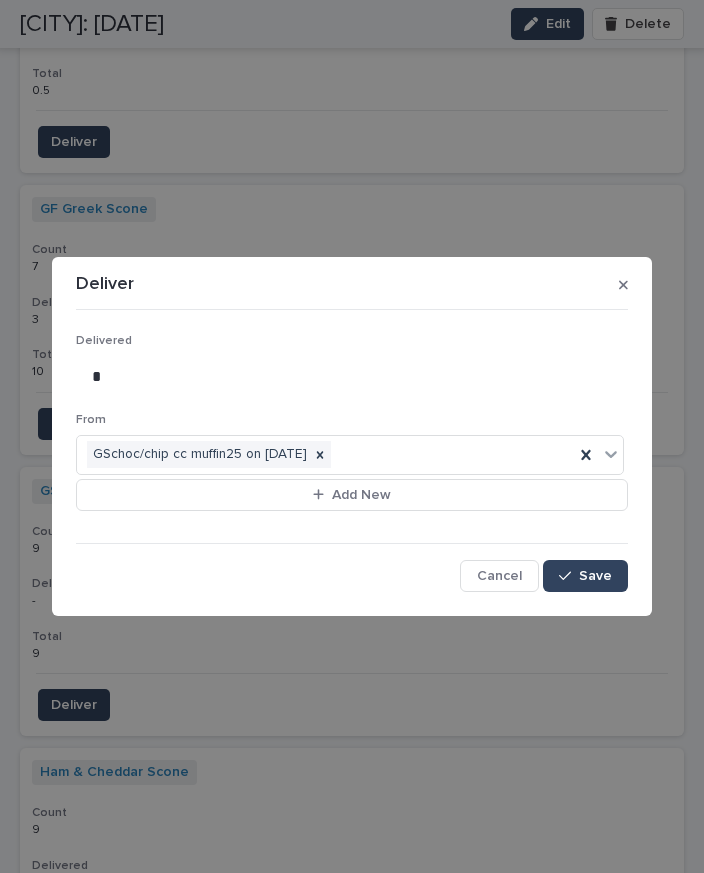 click on "Save" at bounding box center [595, 576] 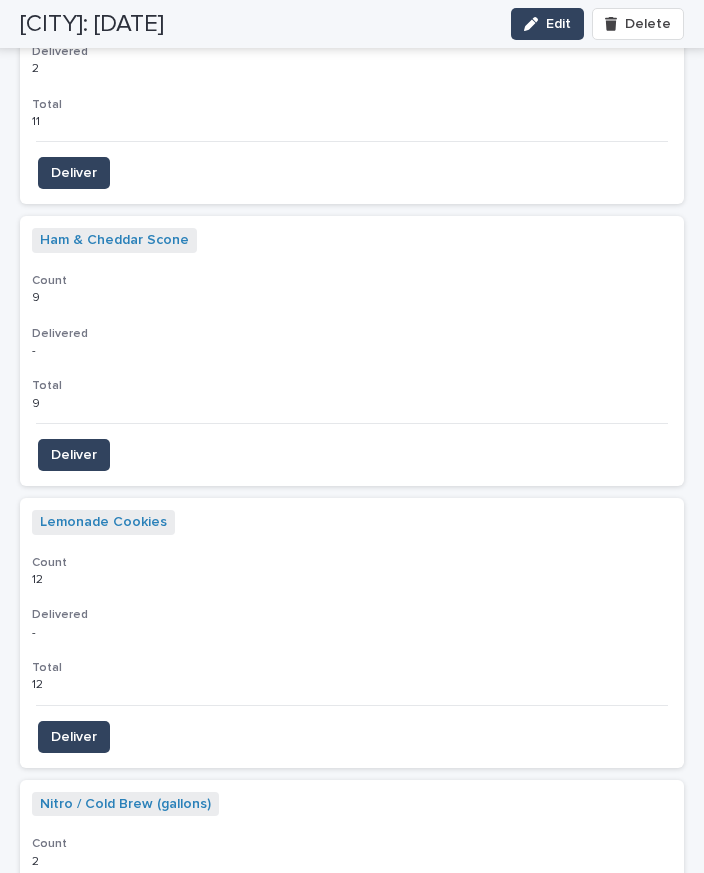 scroll, scrollTop: 5530, scrollLeft: 0, axis: vertical 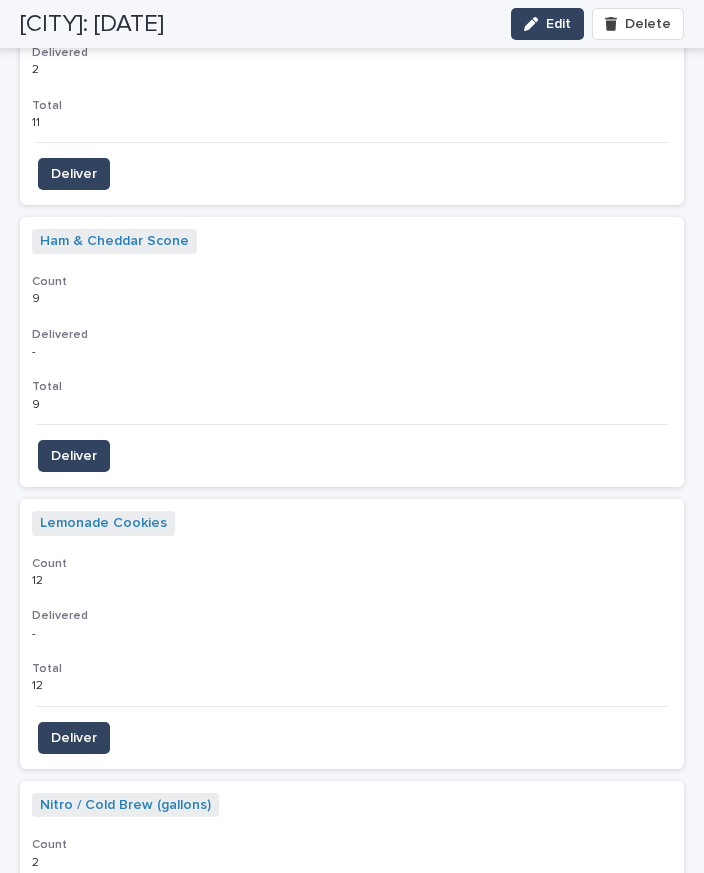 click on "Deliver" at bounding box center (74, 456) 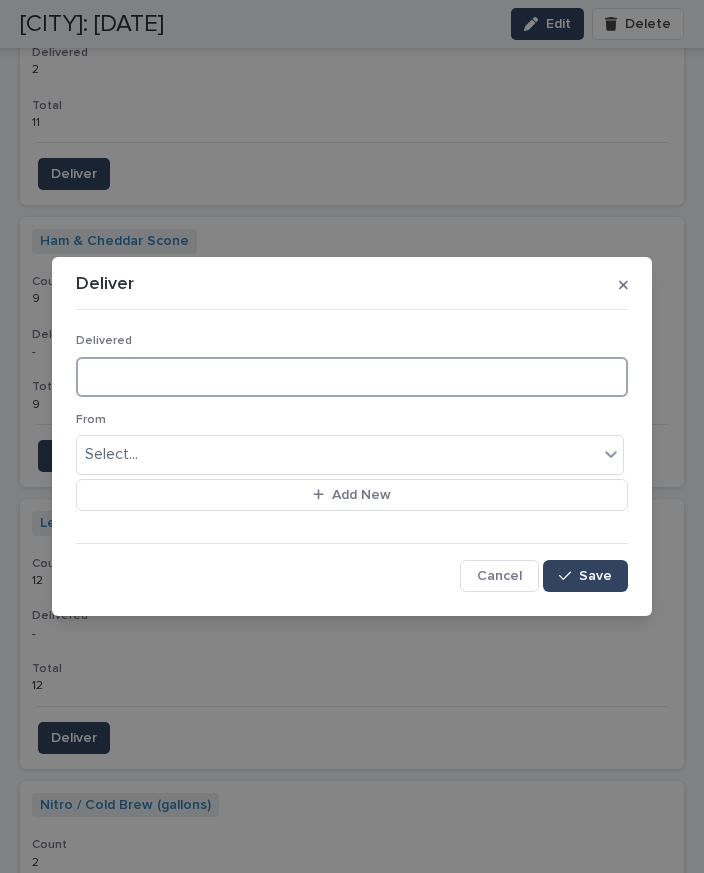 click at bounding box center [352, 377] 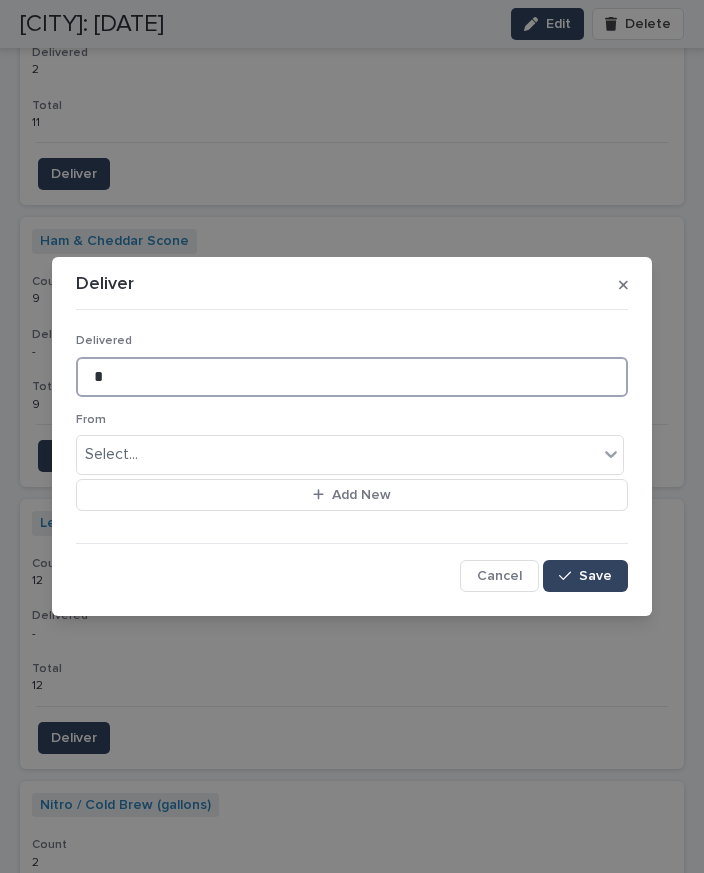 type on "*" 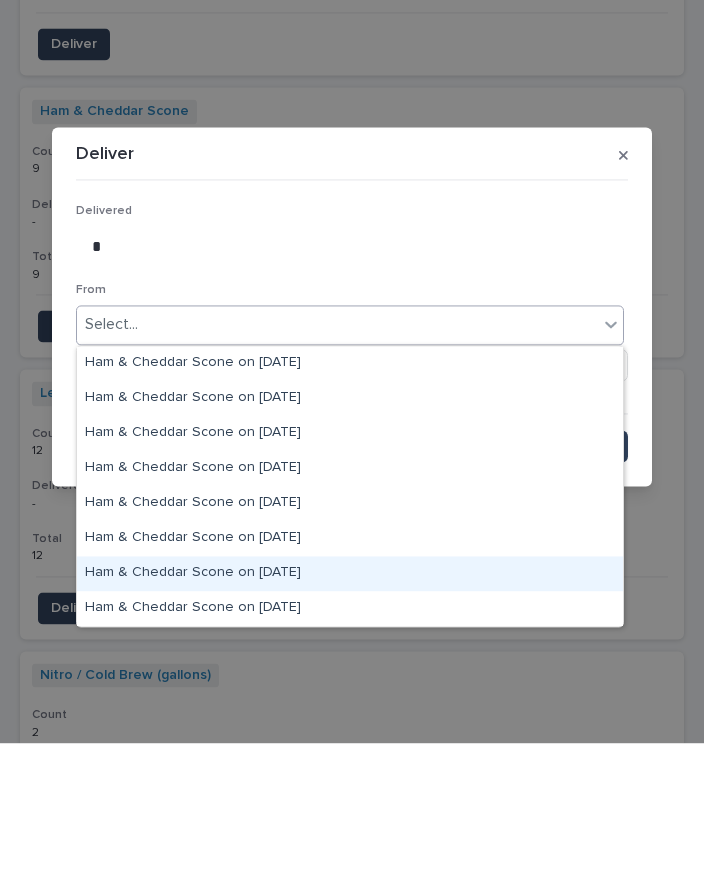 click on "Ham & Cheddar Scone on [DATE]" at bounding box center (350, 703) 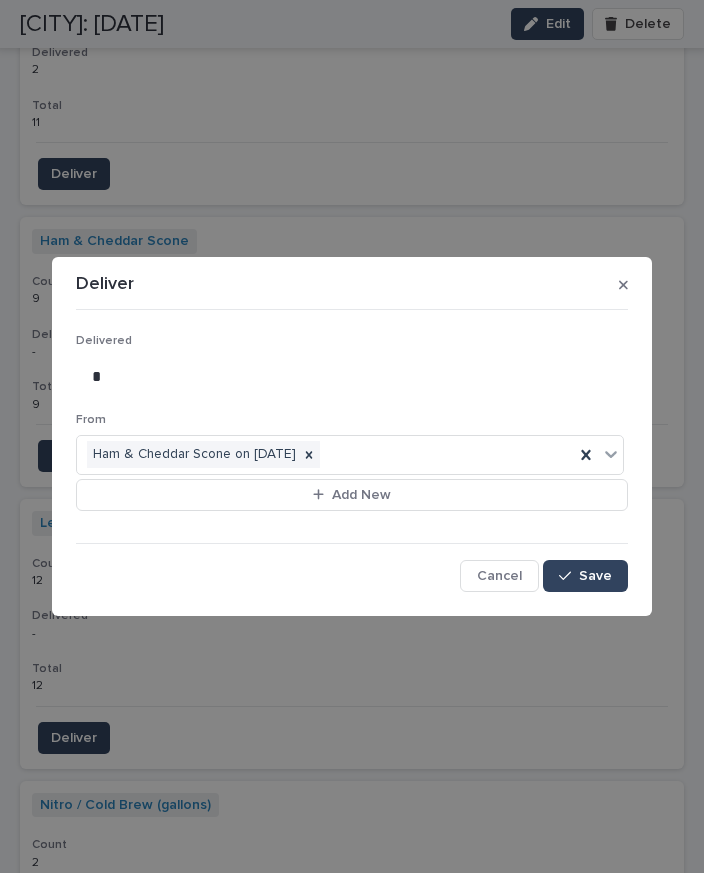 click on "Save" at bounding box center (595, 576) 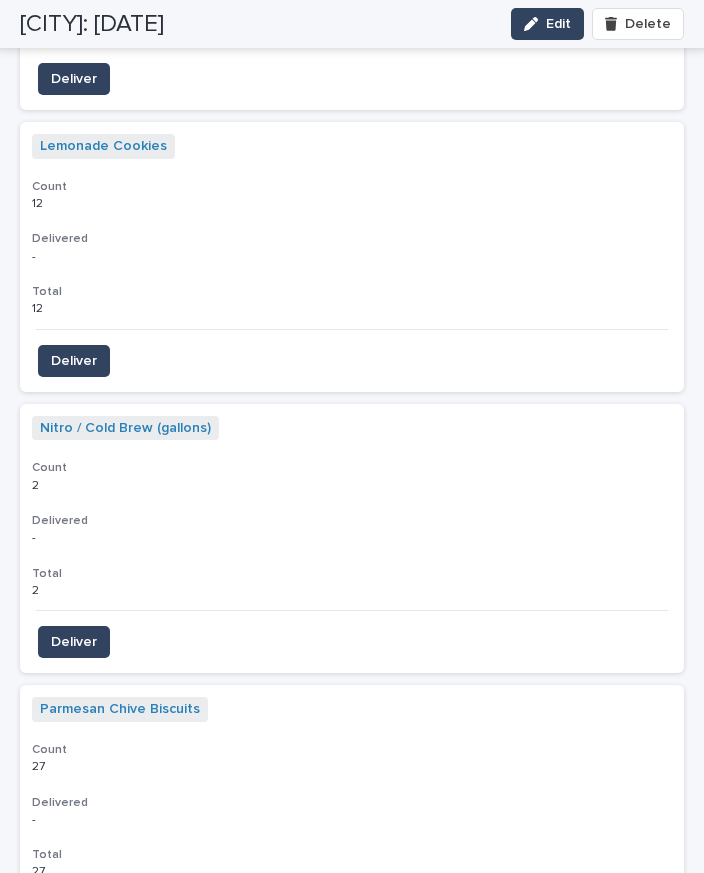 scroll, scrollTop: 5914, scrollLeft: 0, axis: vertical 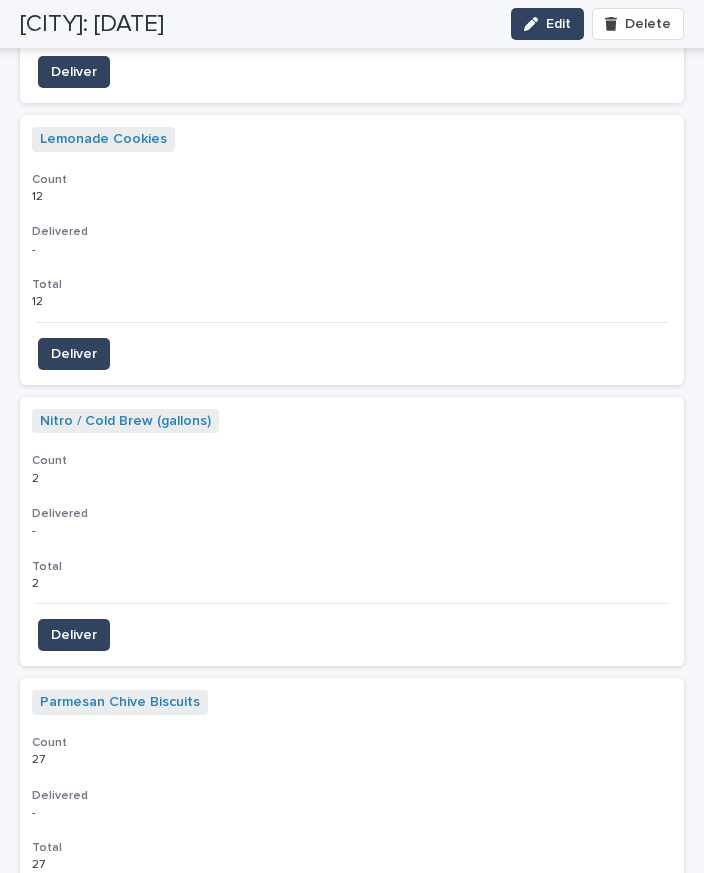 click on "Deliver" at bounding box center [74, 917] 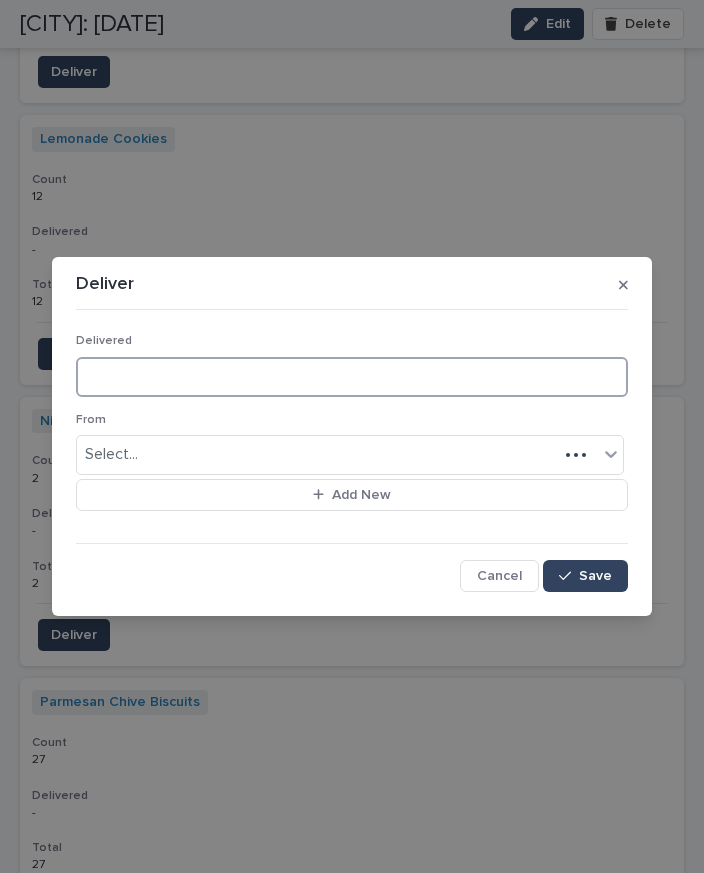click at bounding box center (352, 377) 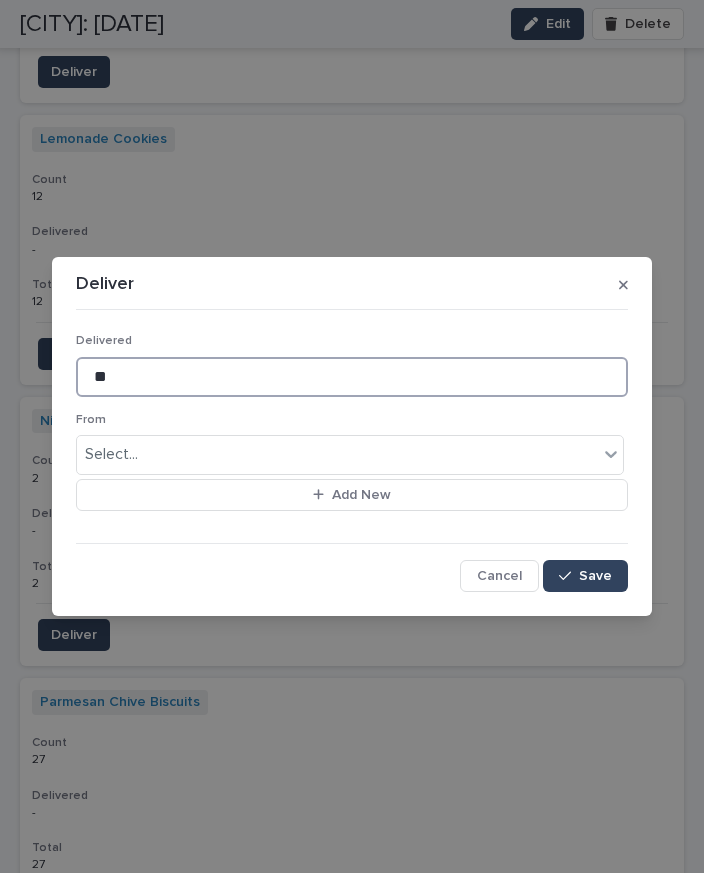 type on "**" 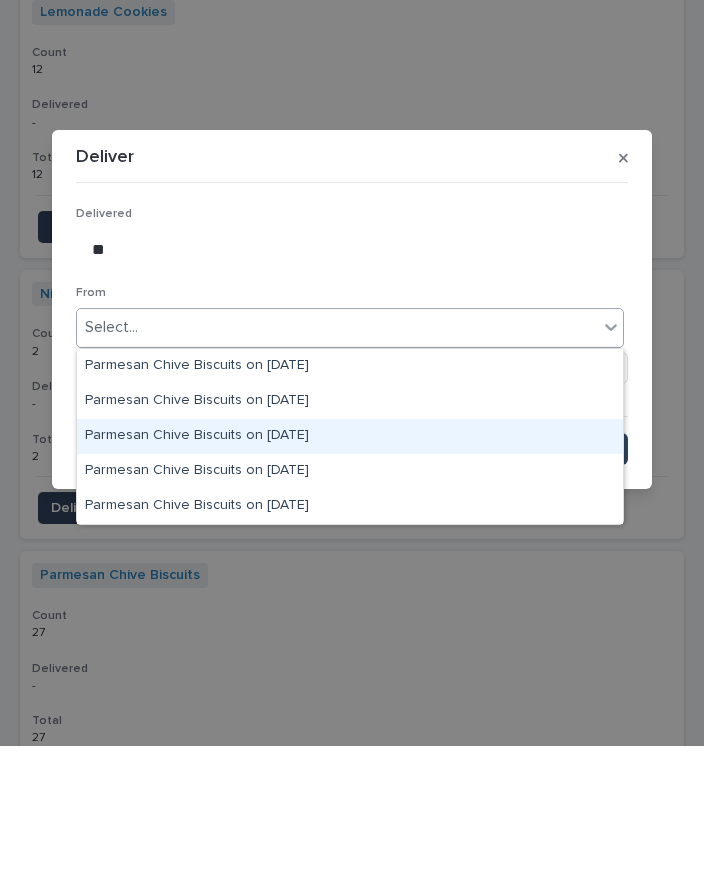click on "Parmesan Chive Biscuits on [DATE]" at bounding box center [350, 563] 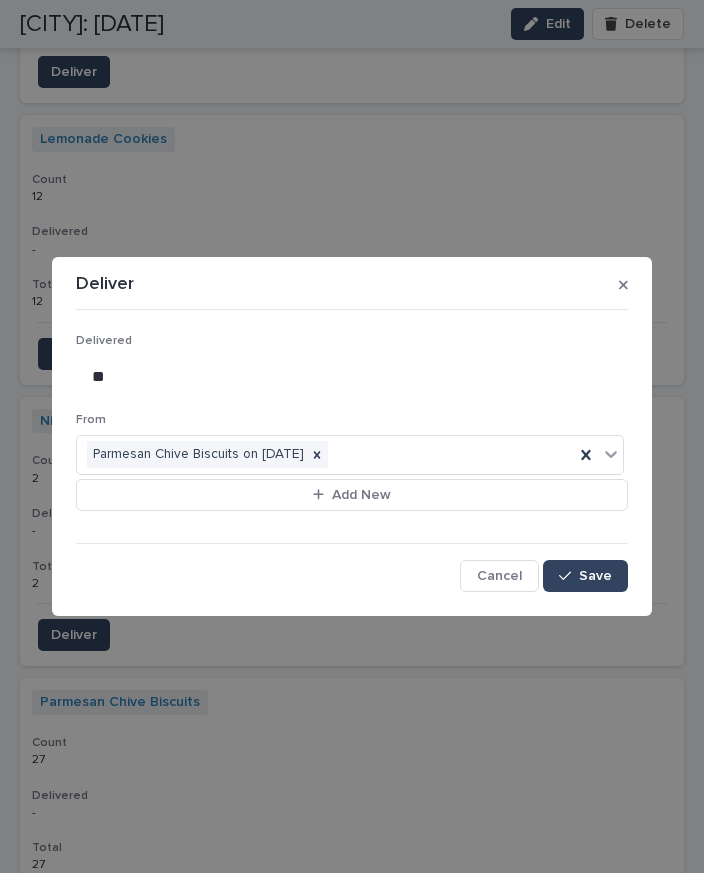 click on "Save" at bounding box center (595, 576) 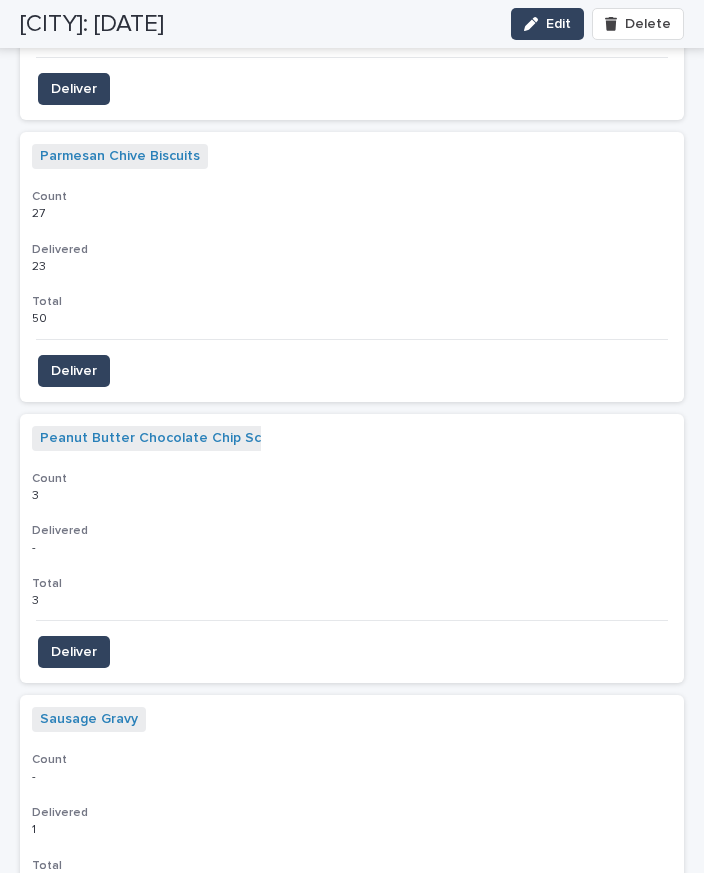 scroll, scrollTop: 6466, scrollLeft: 0, axis: vertical 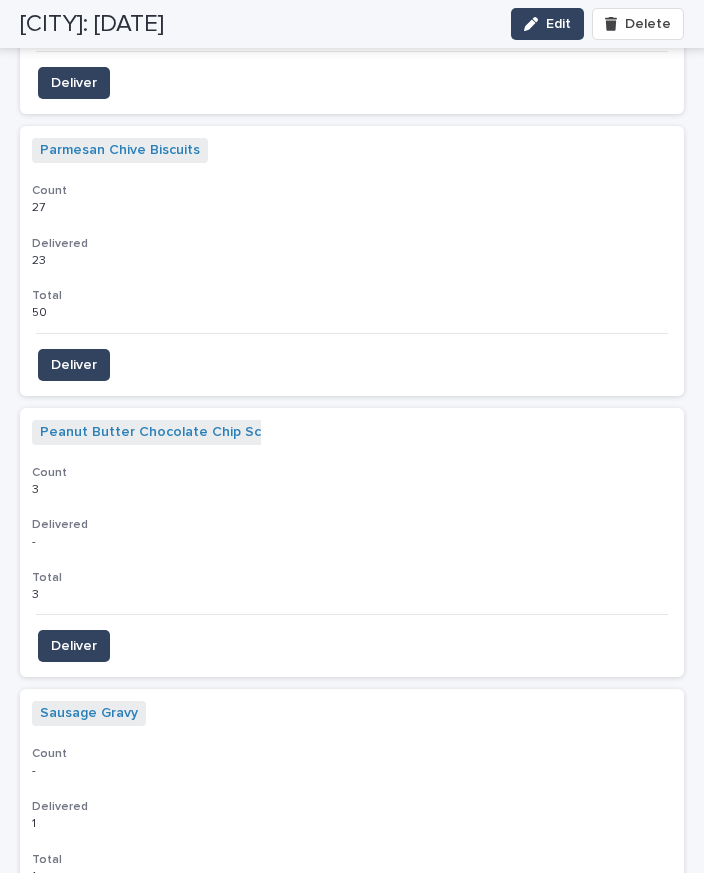 click on "Deliver" at bounding box center [74, 646] 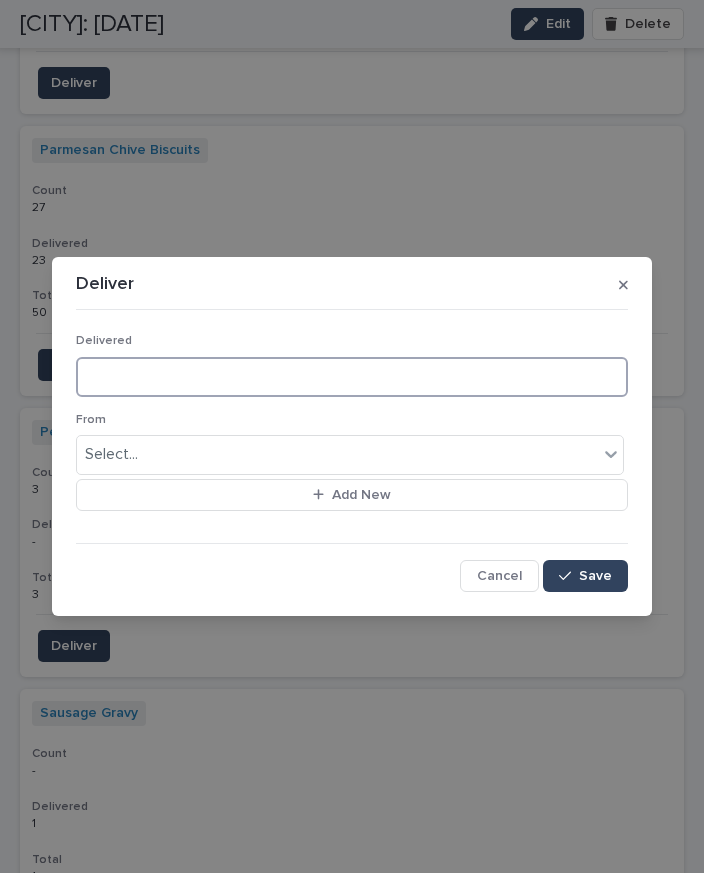 click at bounding box center (352, 377) 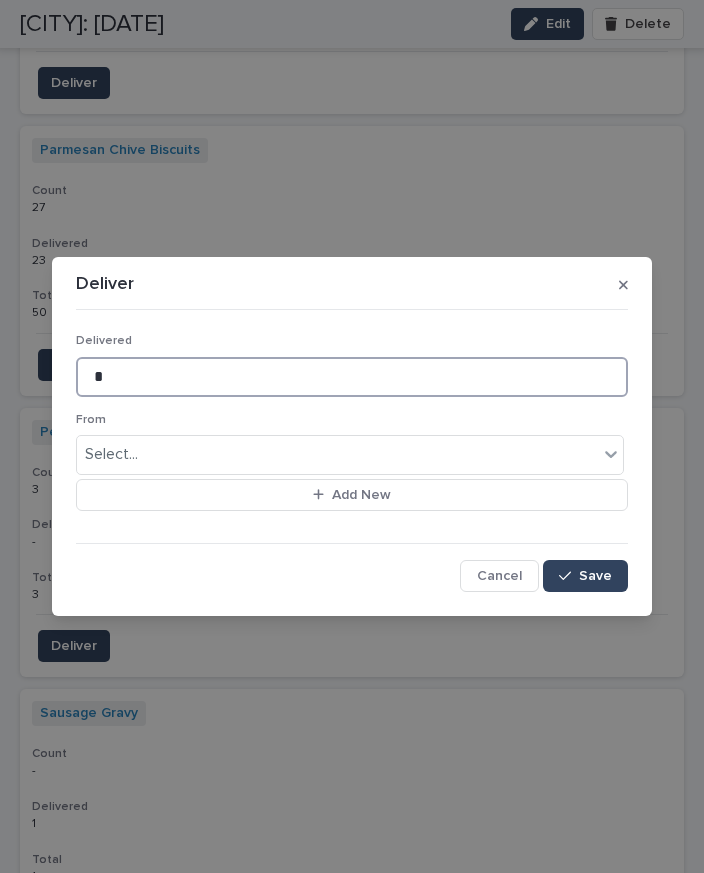 type on "*" 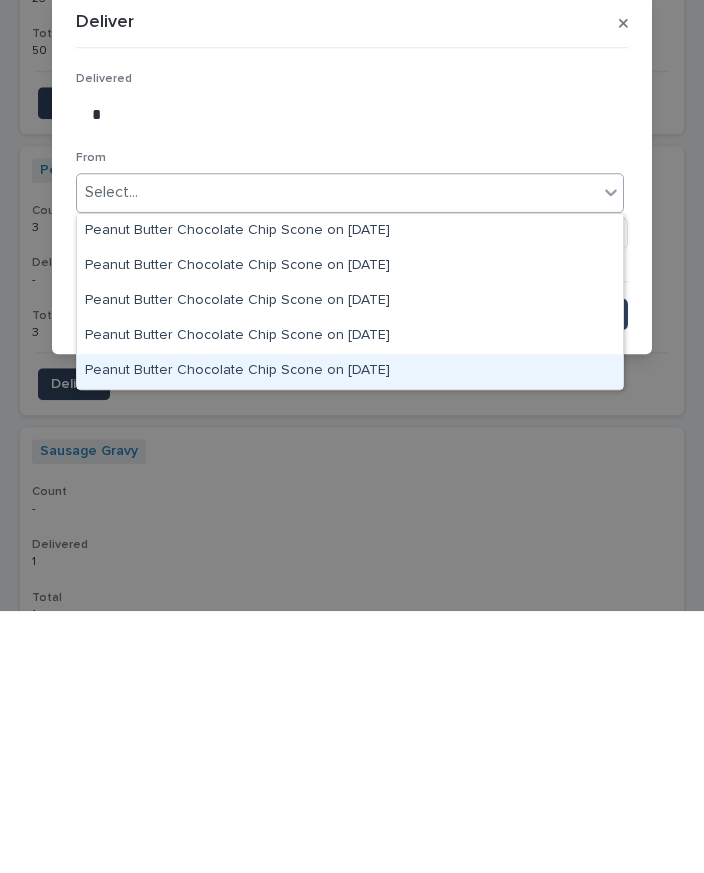 click on "Peanut Butter Chocolate Chip Scone on [DATE]" at bounding box center (350, 633) 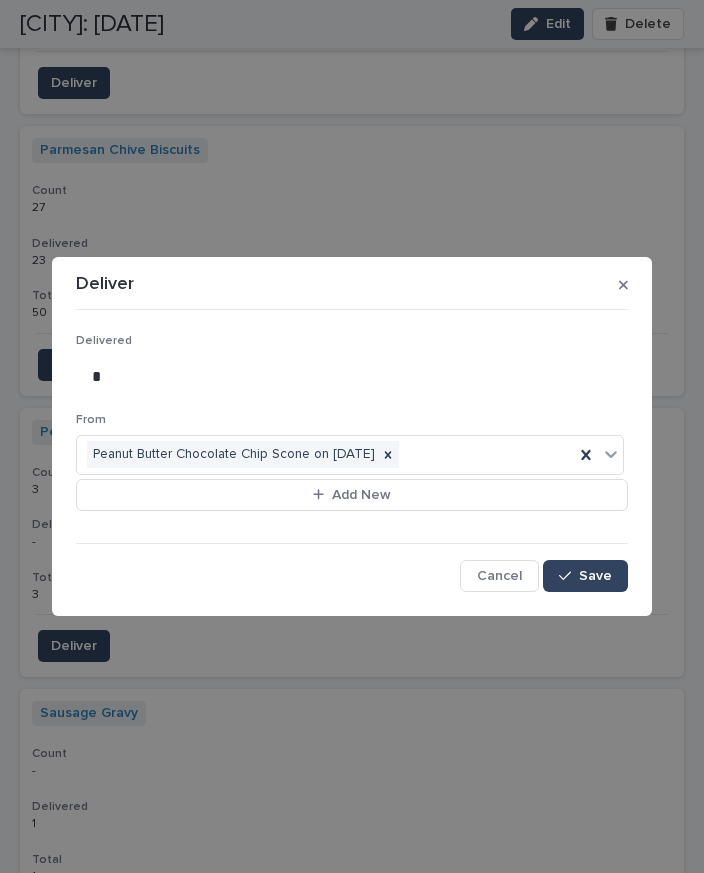 click on "Save" at bounding box center (585, 576) 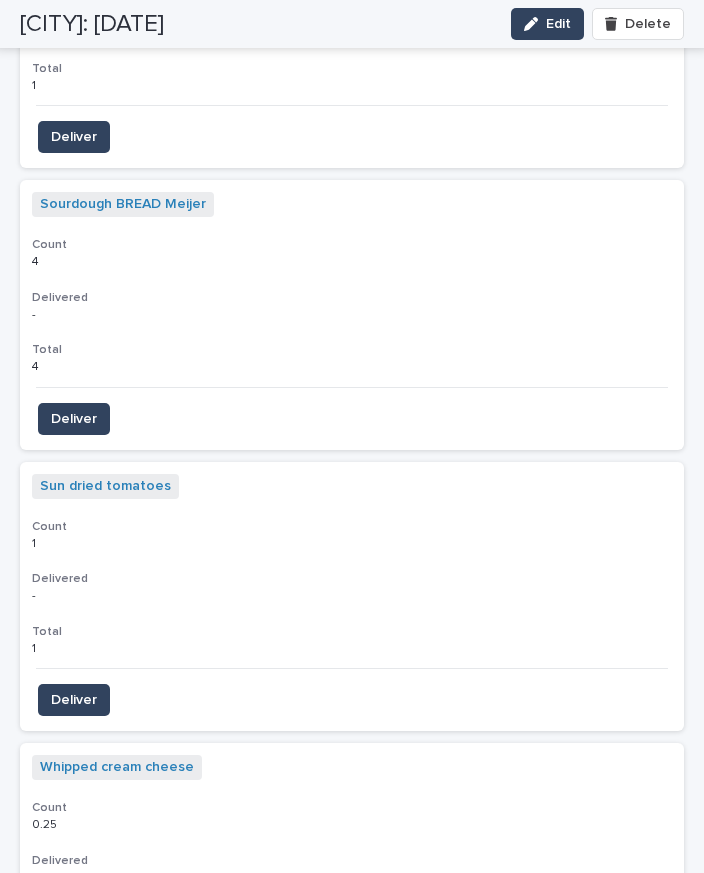 scroll, scrollTop: 7309, scrollLeft: 0, axis: vertical 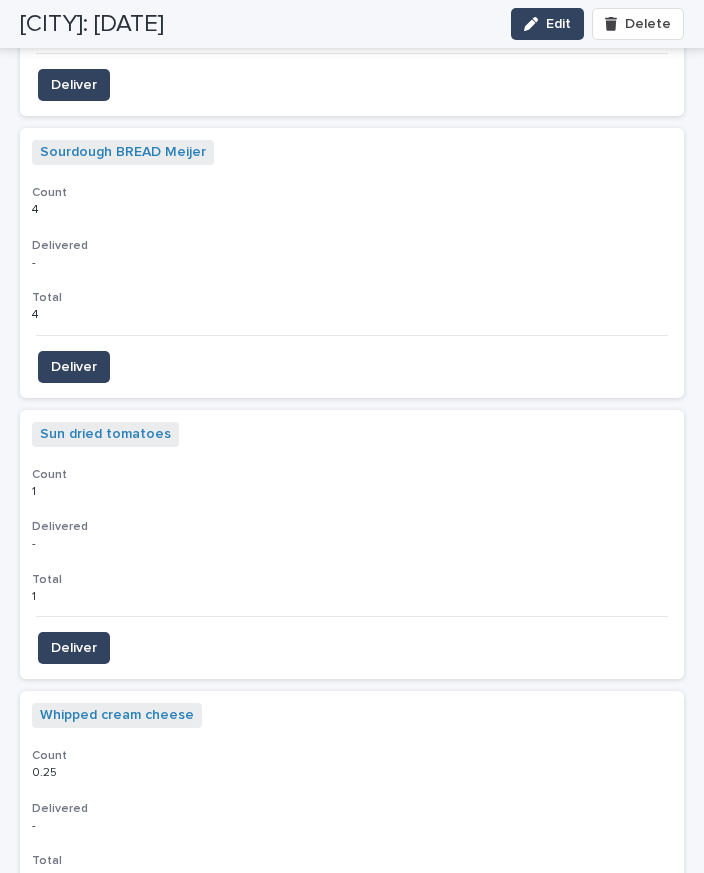 click on "Deliver" at bounding box center (74, 930) 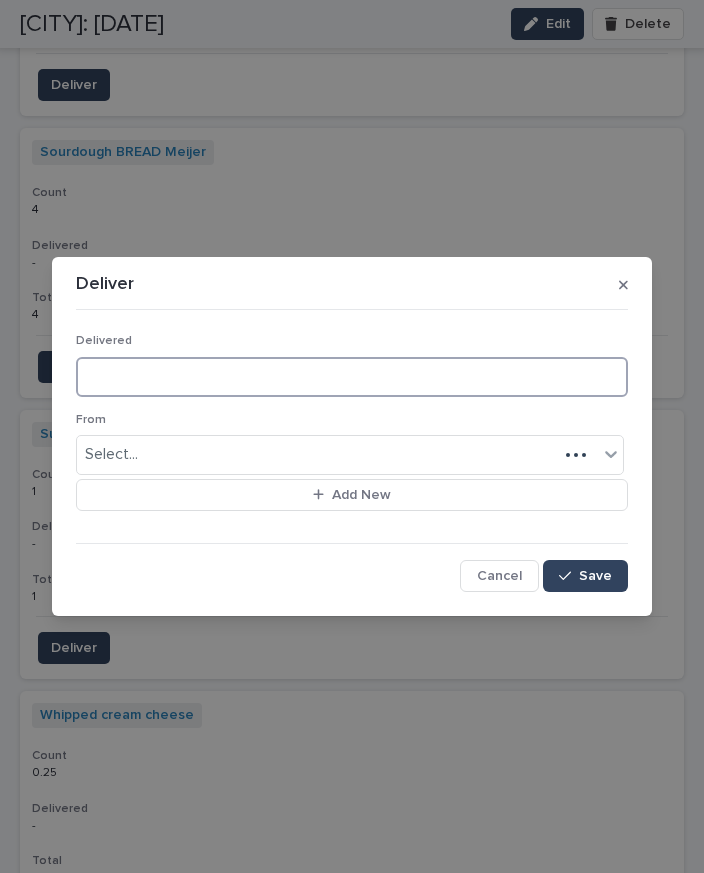 click at bounding box center [352, 377] 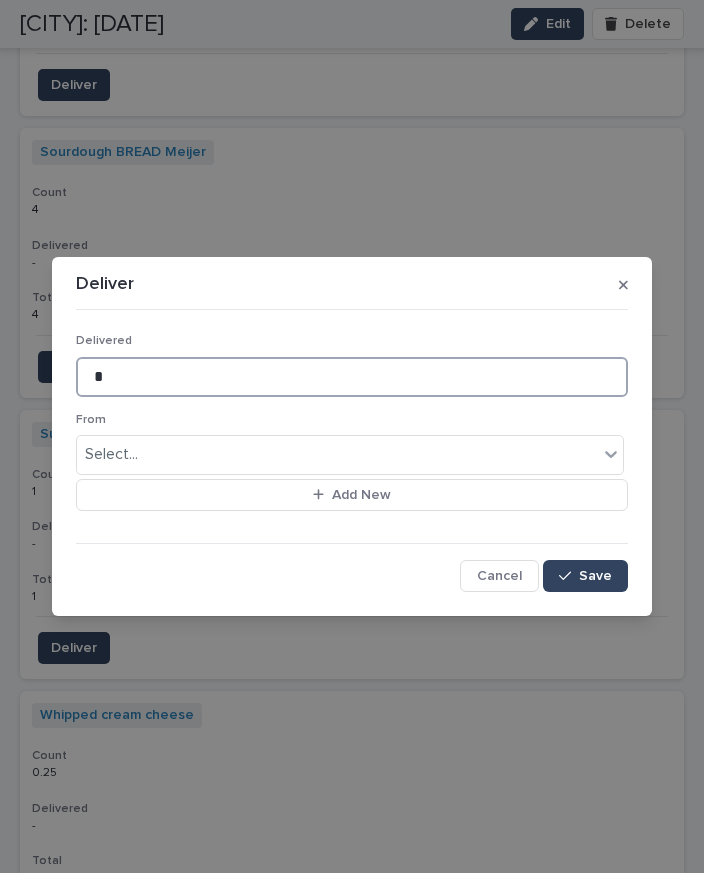 type on "*" 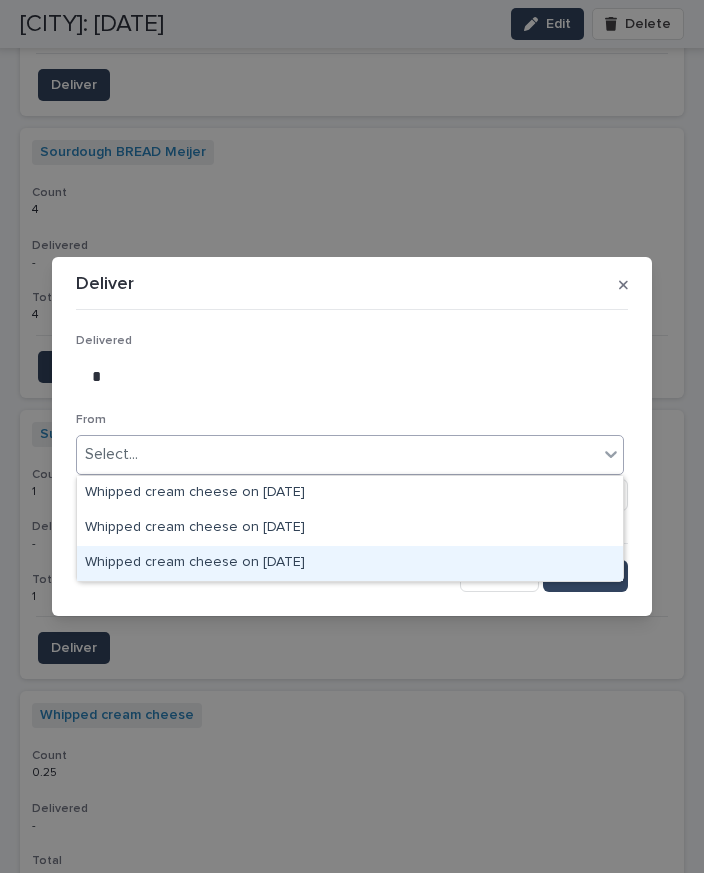 click on "Whipped cream cheese on [DATE]" at bounding box center [350, 563] 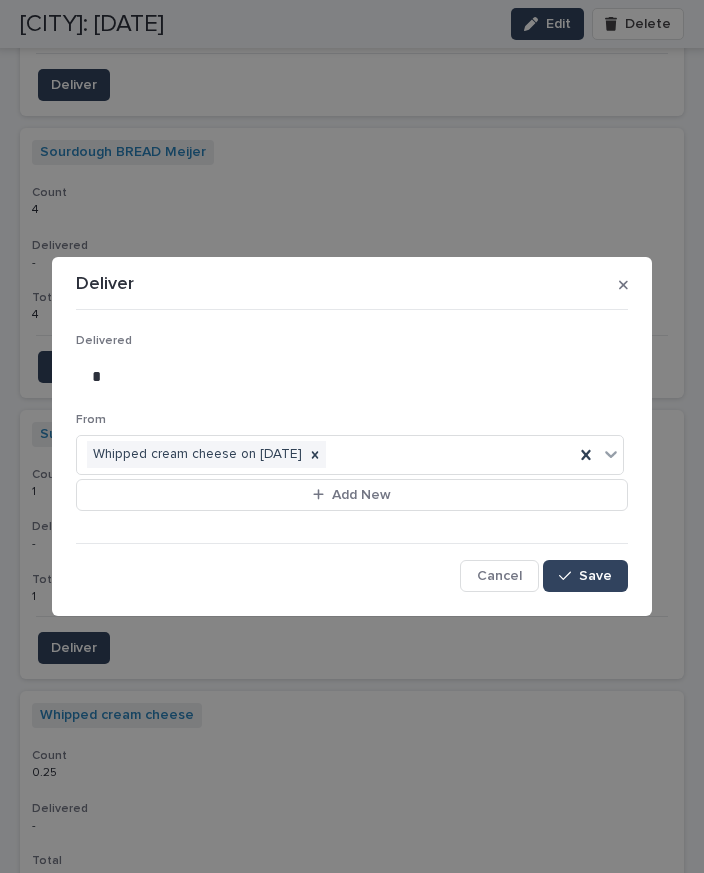click on "Save" at bounding box center [595, 576] 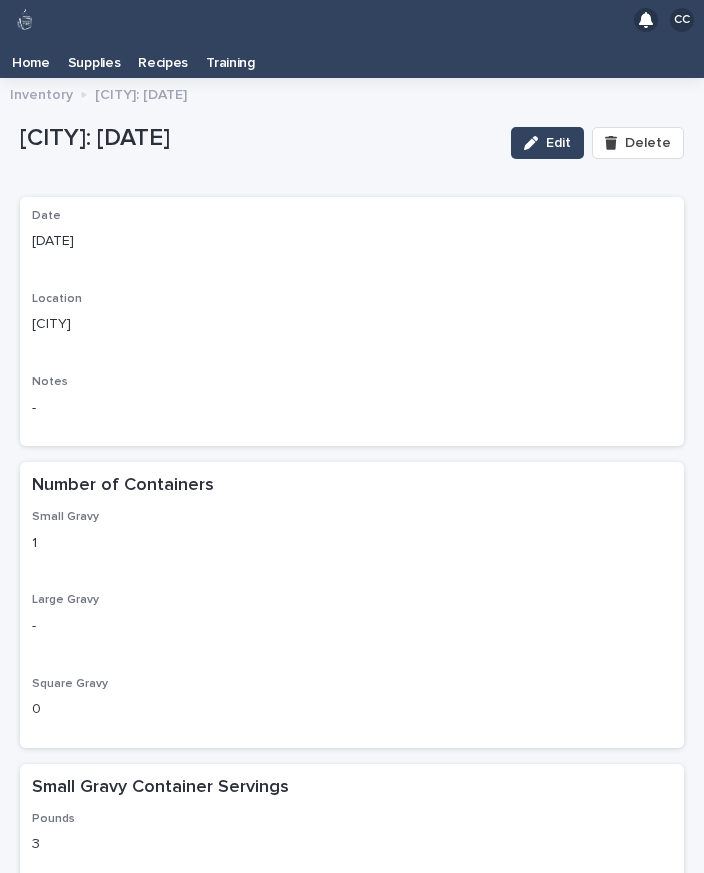 scroll, scrollTop: 0, scrollLeft: 0, axis: both 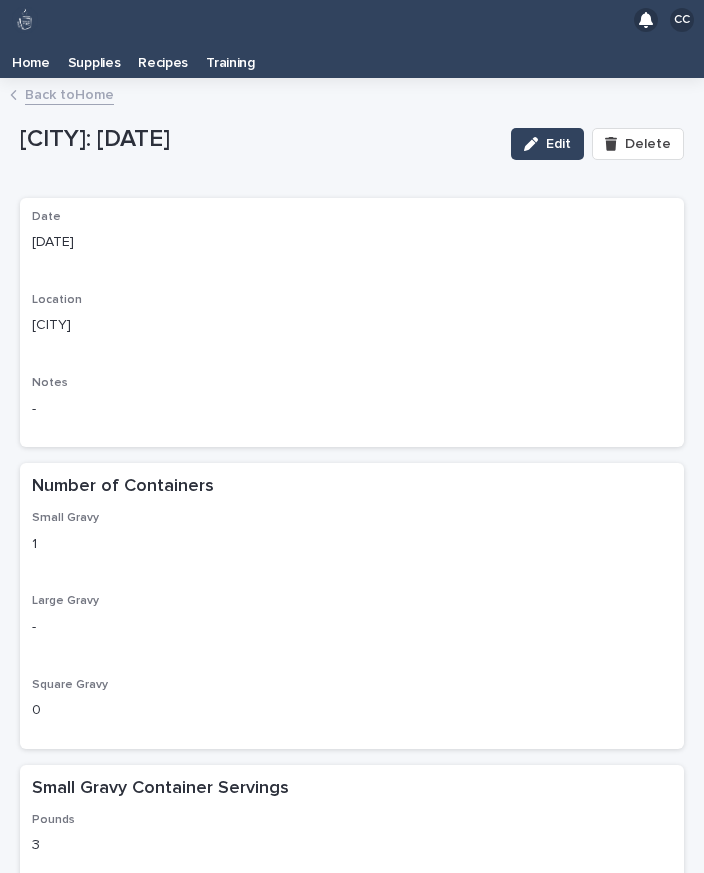 click on "Home" at bounding box center [31, 56] 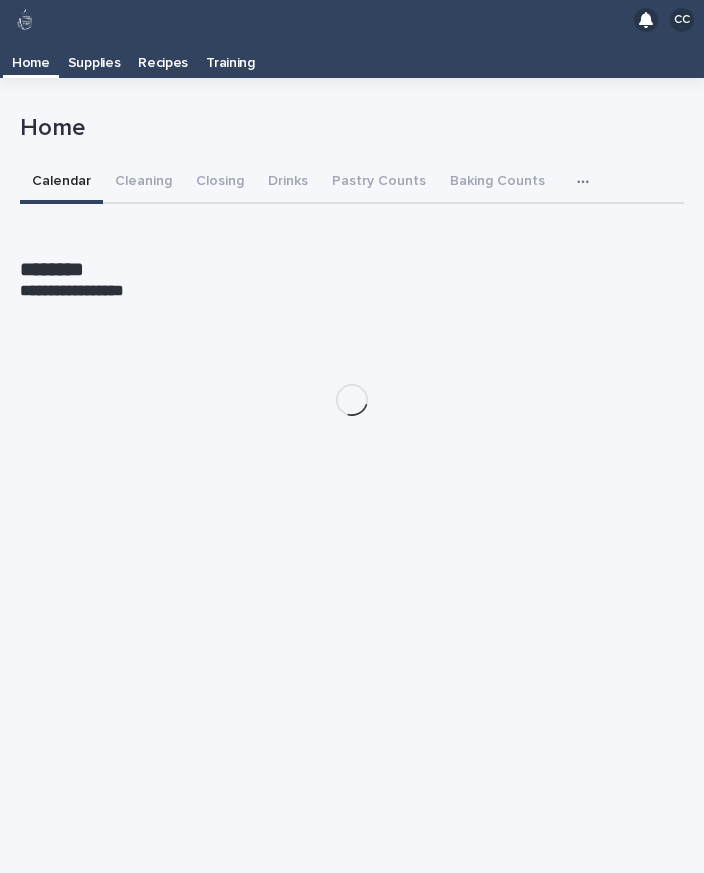 click on "Pastry Counts" at bounding box center [379, 183] 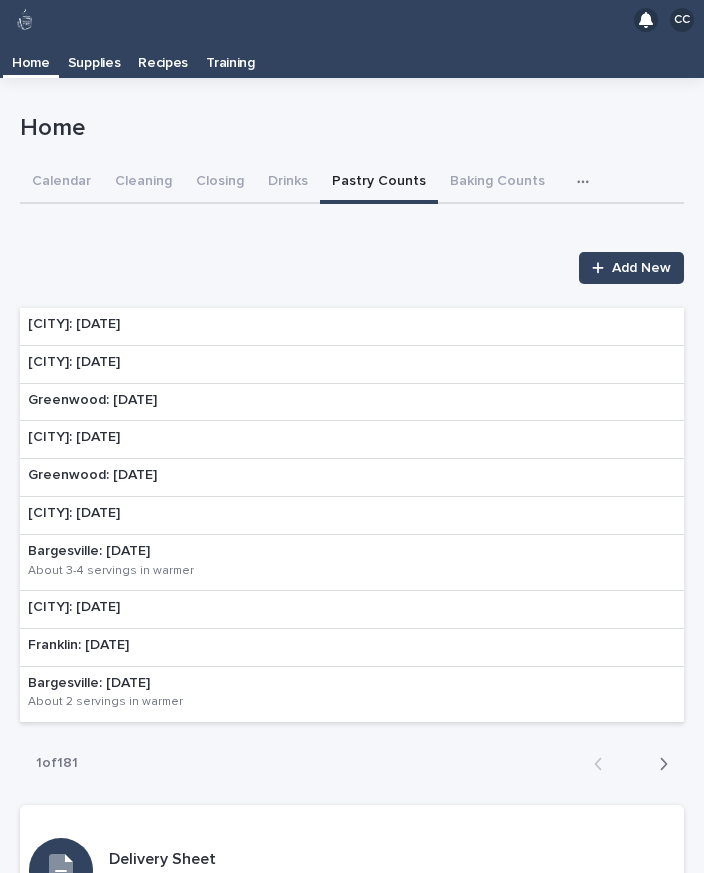 scroll, scrollTop: 31, scrollLeft: 0, axis: vertical 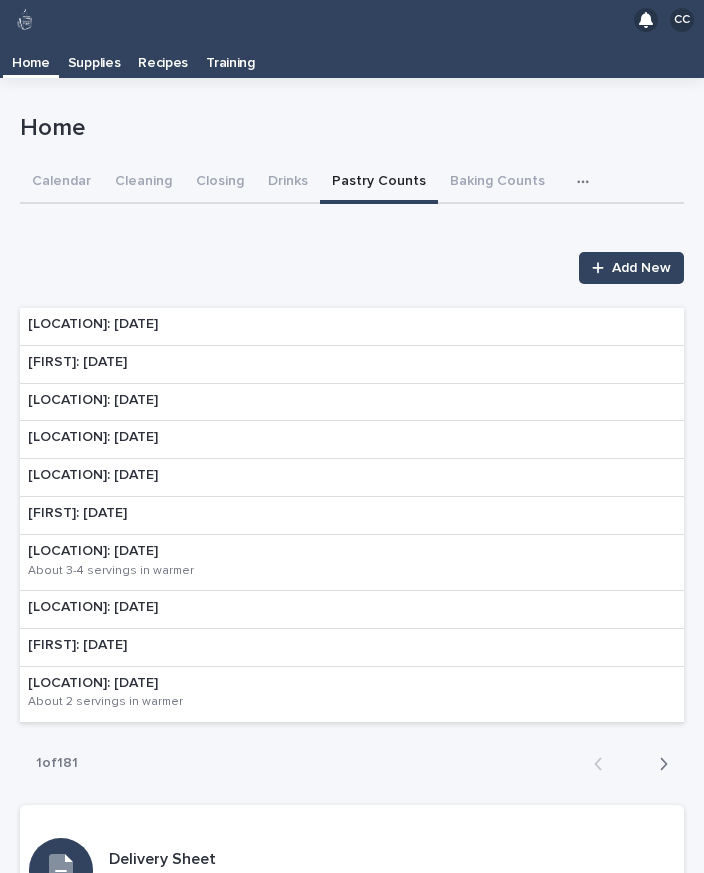 click on "Greenwood: [DATE]" at bounding box center [352, 403] 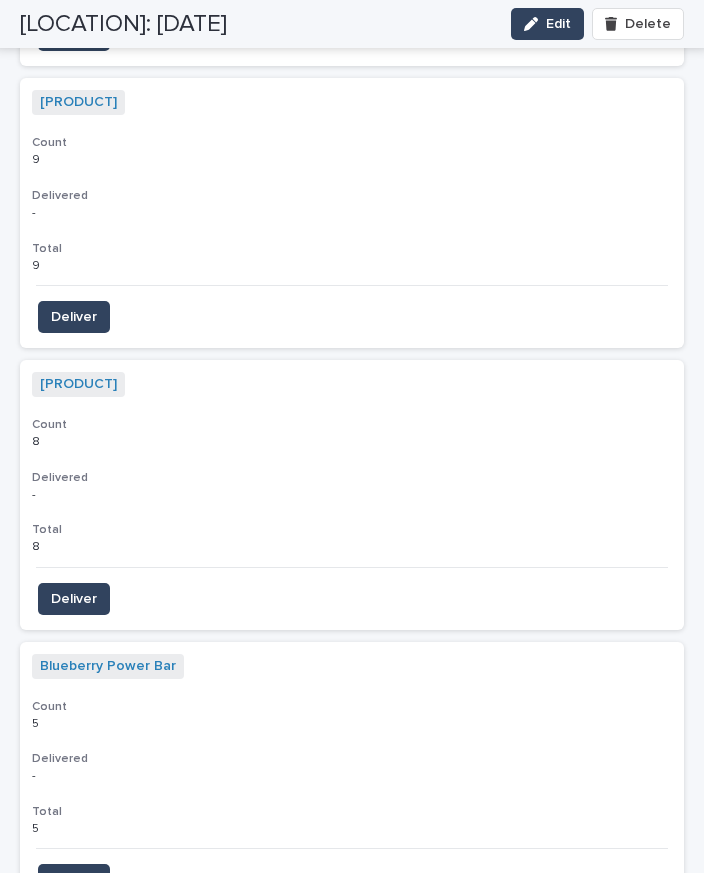 scroll, scrollTop: 2571, scrollLeft: 0, axis: vertical 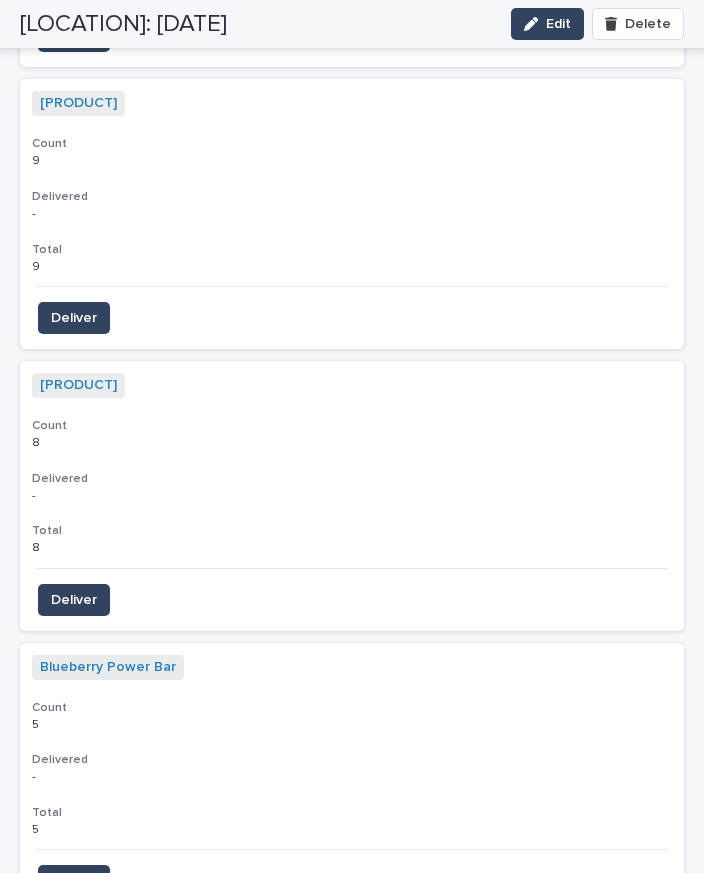 click on "Deliver" at bounding box center (74, 881) 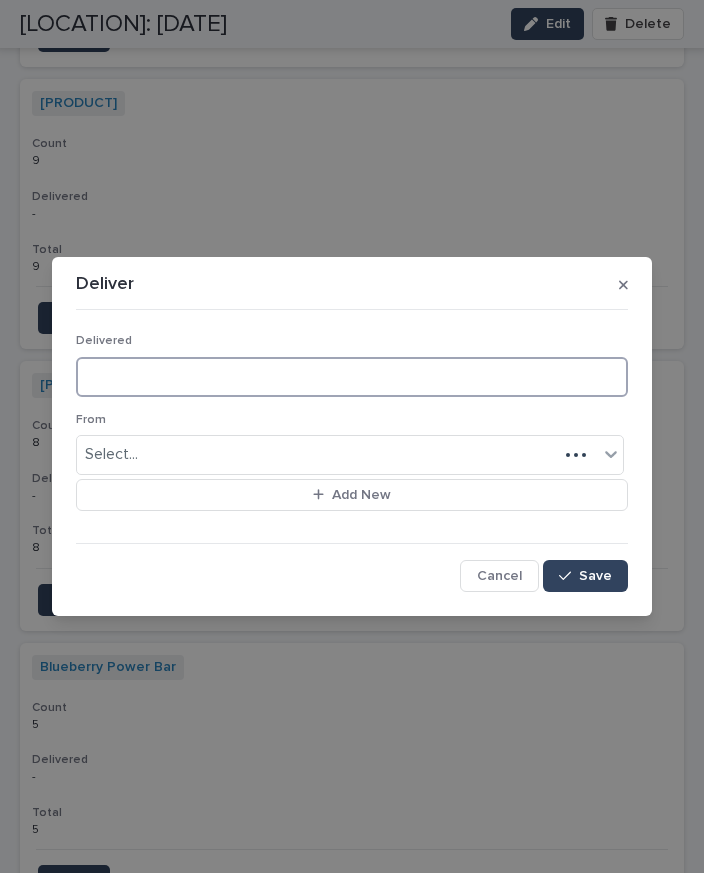 click at bounding box center [352, 377] 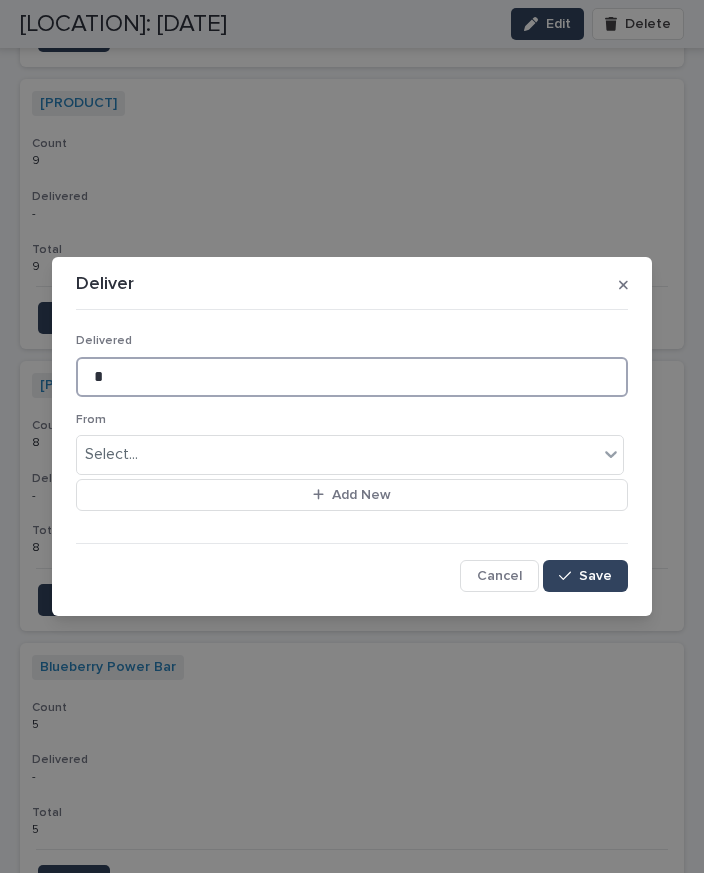 type on "*" 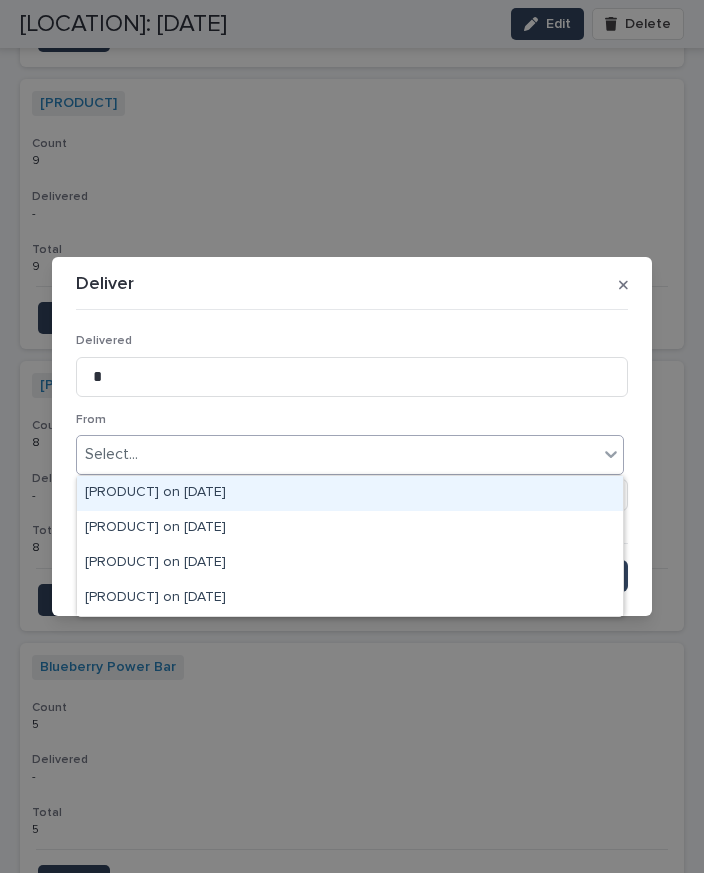 click on "Blueberry Power Bar on [DATE]" at bounding box center (350, 493) 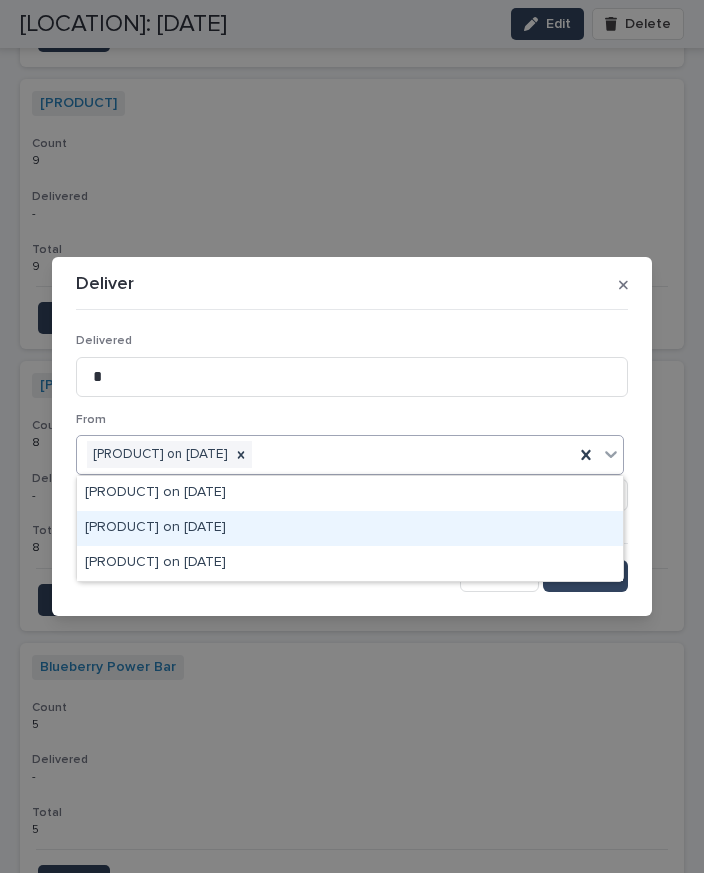 click on "Blueberry Power Bar on [DATE]" at bounding box center [350, 528] 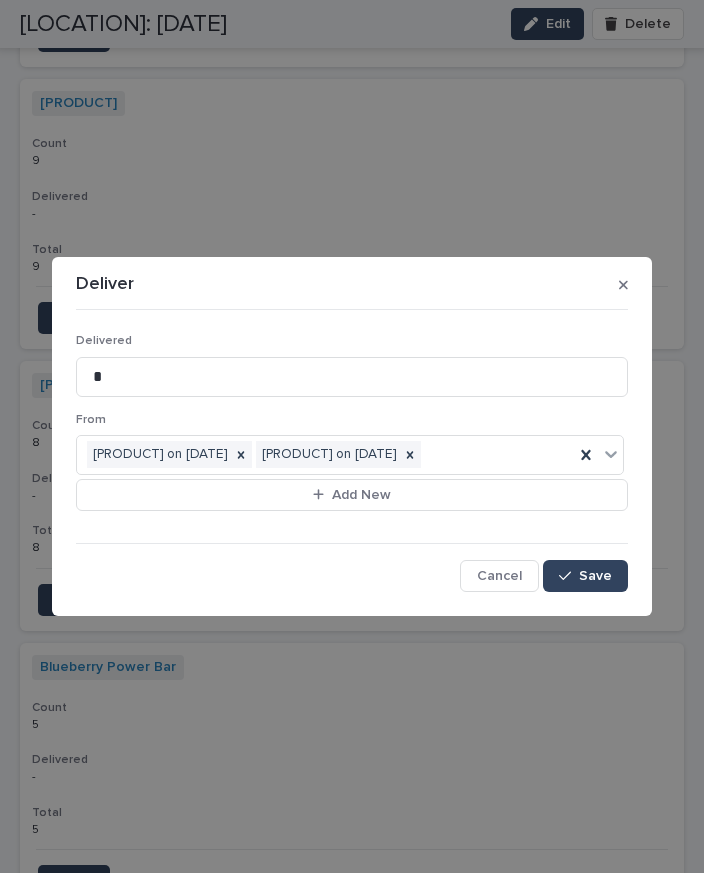 click on "Save" at bounding box center (595, 576) 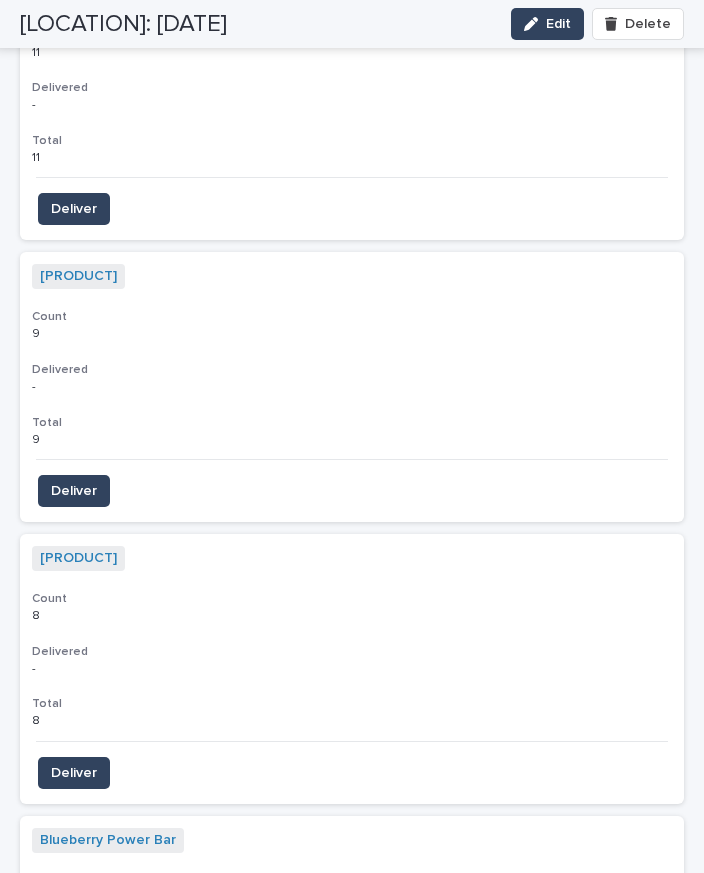 scroll, scrollTop: 2397, scrollLeft: 0, axis: vertical 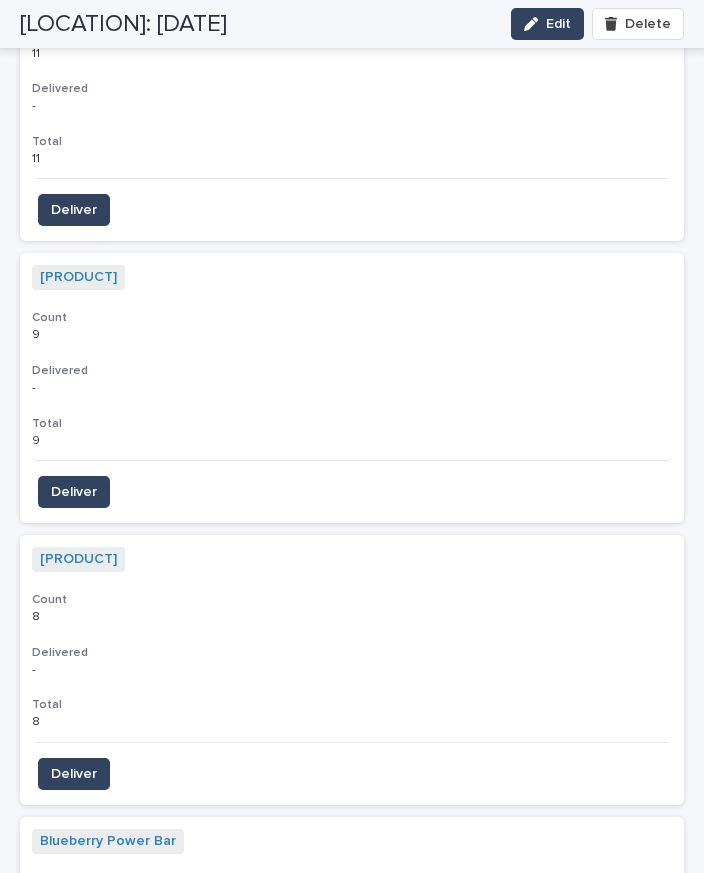 click on "Deliver" at bounding box center (74, 774) 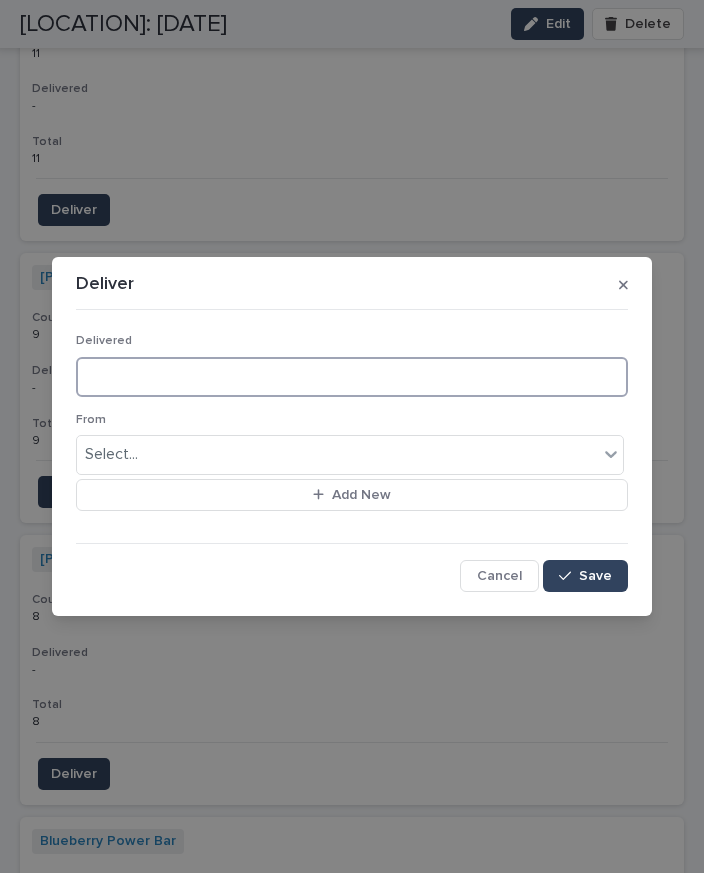 click at bounding box center (352, 377) 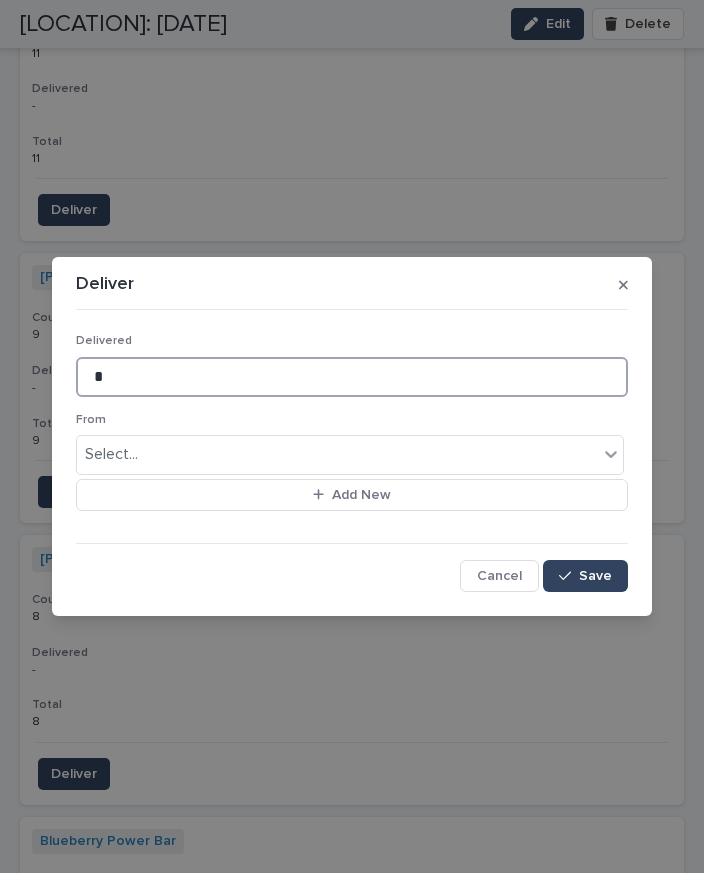 type on "*" 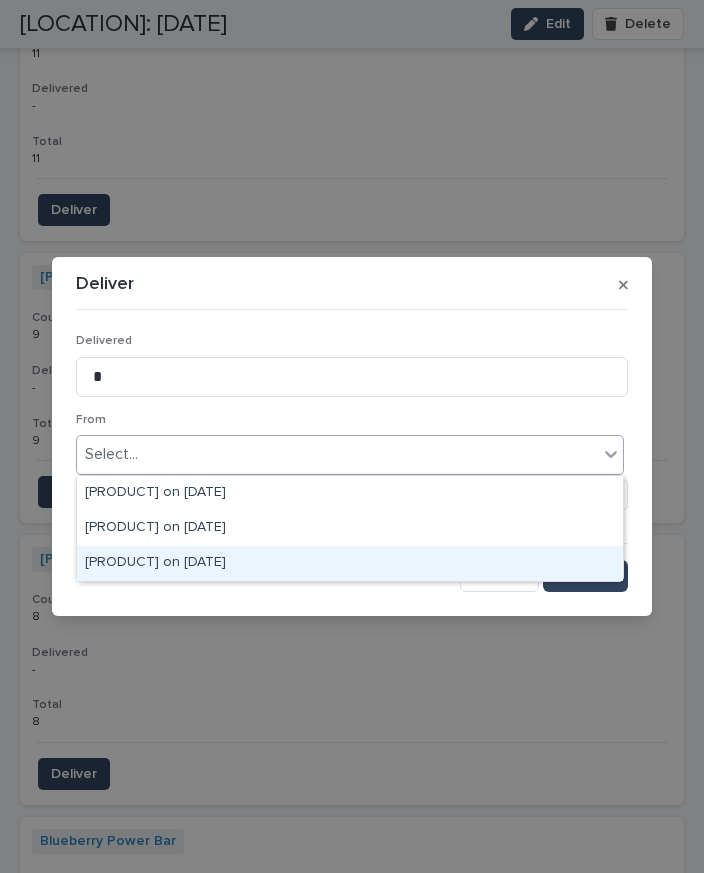 click on "Blueberry Muffins on [DATE]" at bounding box center [350, 563] 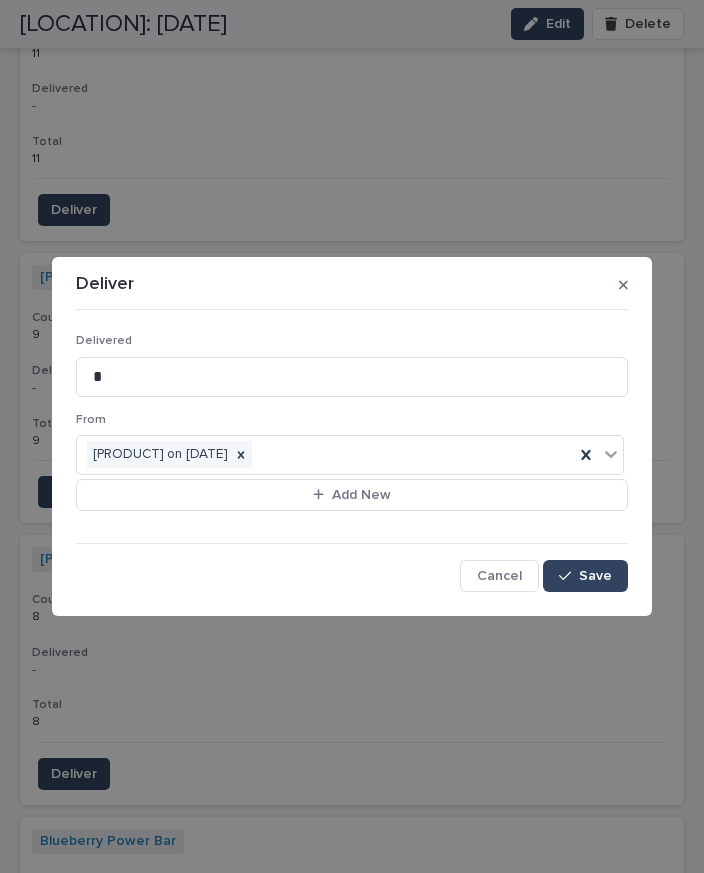 click on "Save" at bounding box center [595, 576] 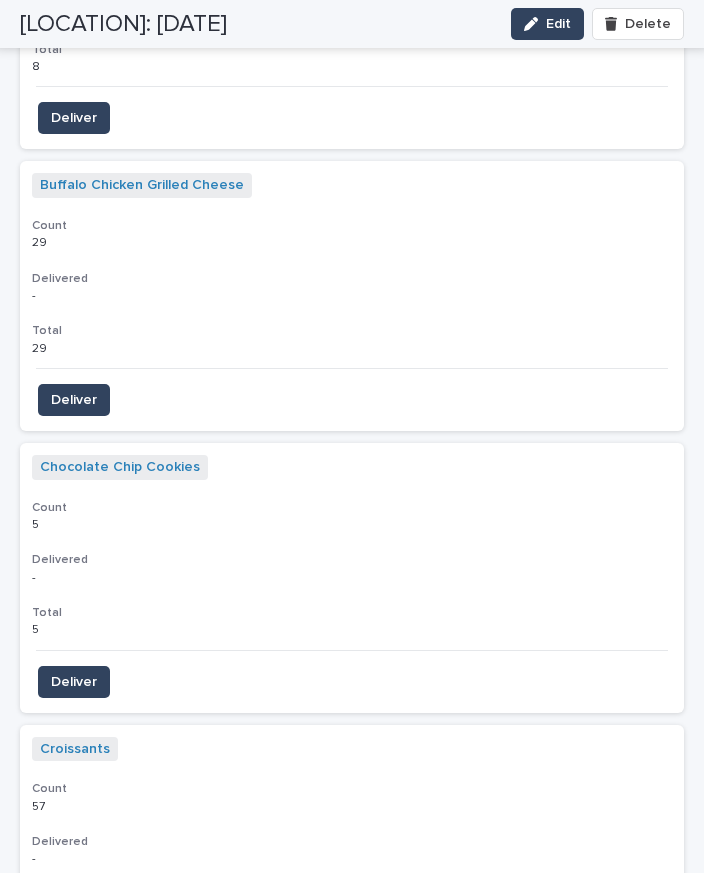 scroll, scrollTop: 3345, scrollLeft: 0, axis: vertical 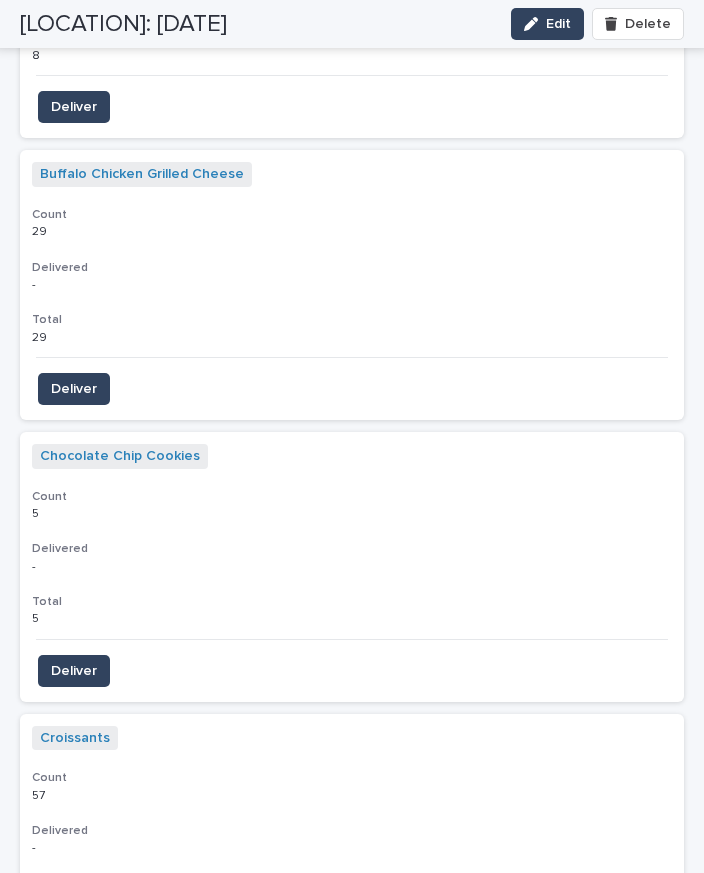 click on "Deliver" at bounding box center [74, 671] 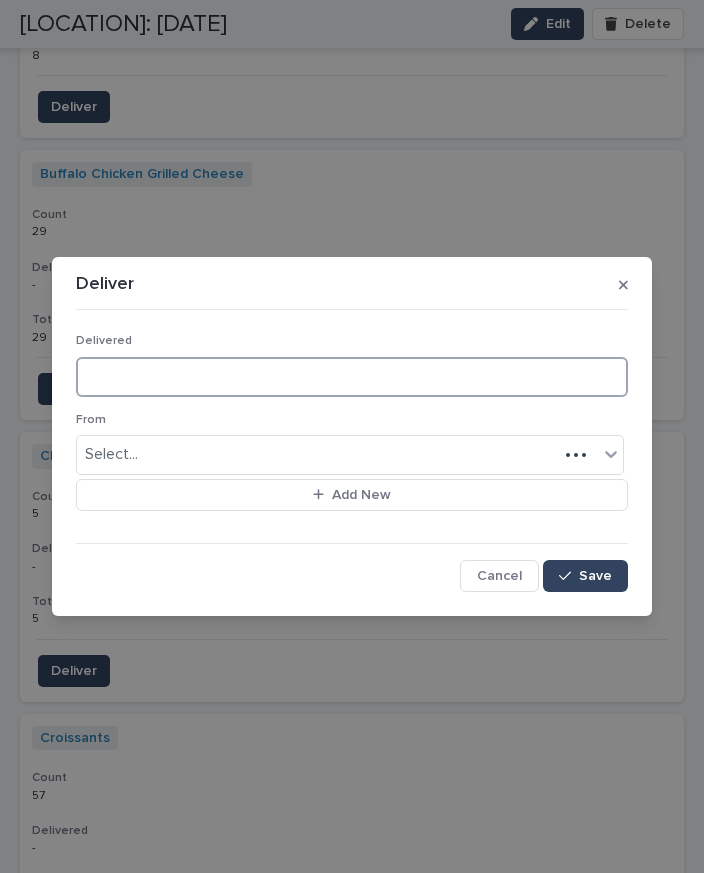 click at bounding box center [352, 377] 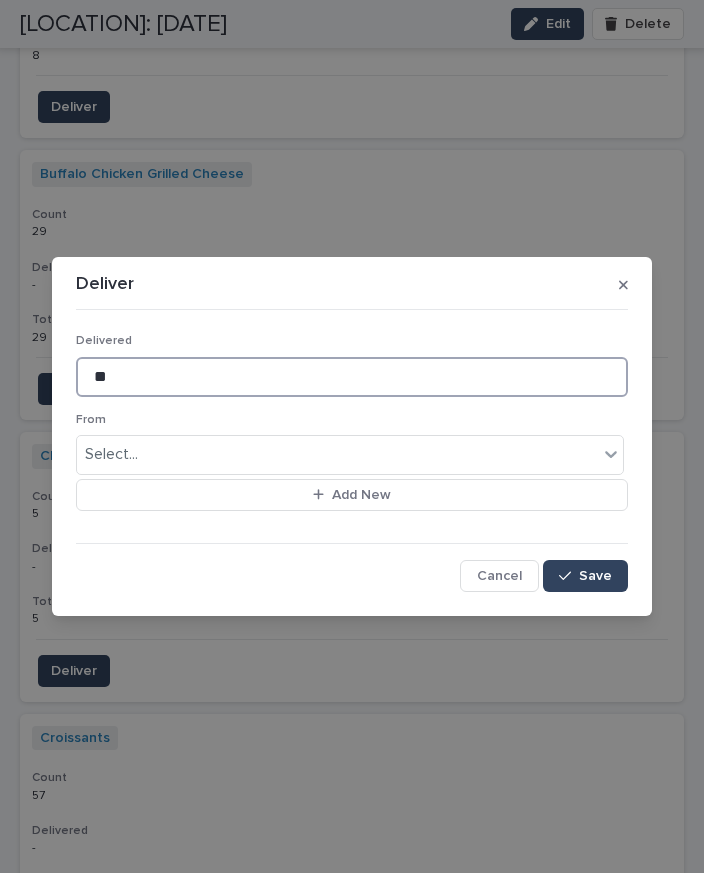 type on "**" 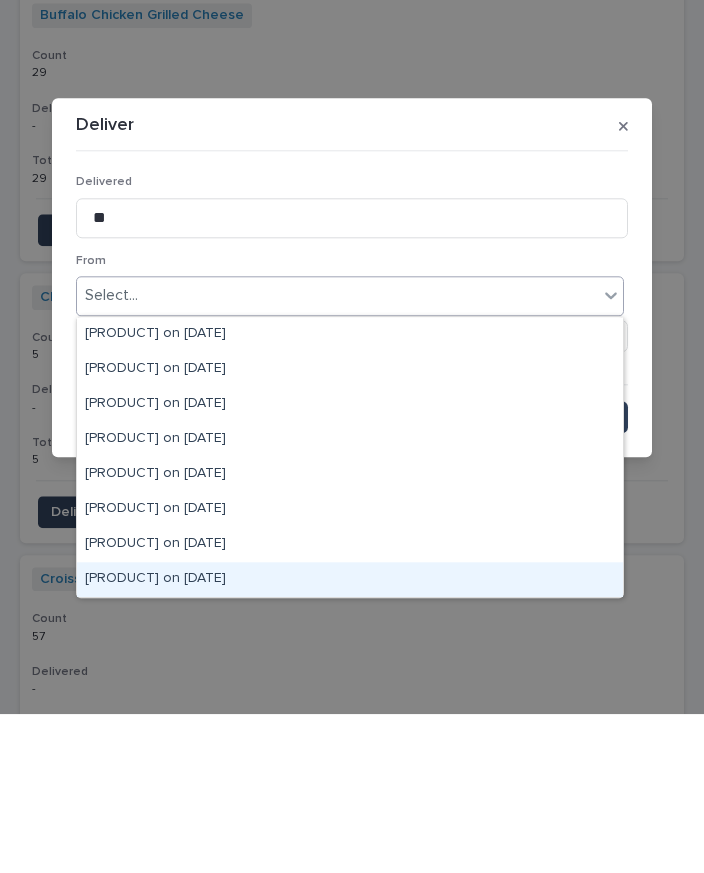 click on "Chocolate Chip Cookies on [DATE]" at bounding box center [350, 738] 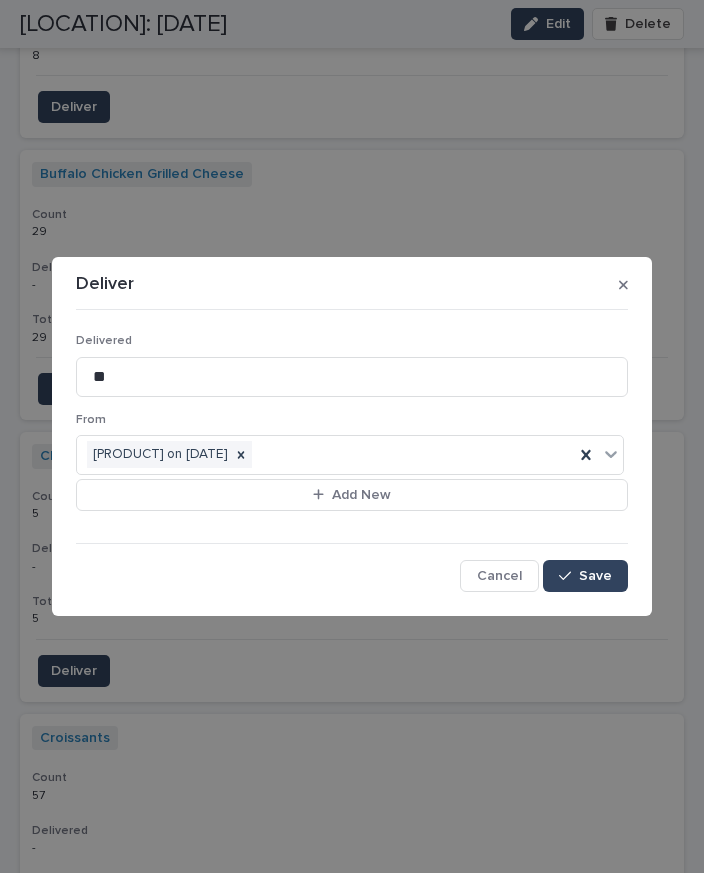 click on "Save" at bounding box center (585, 576) 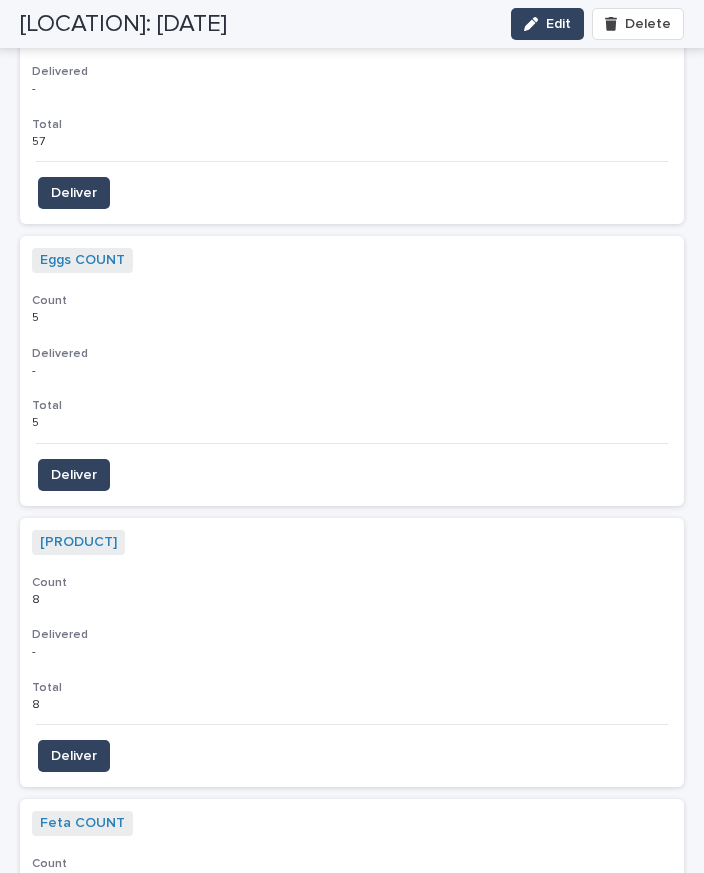 scroll, scrollTop: 4105, scrollLeft: 0, axis: vertical 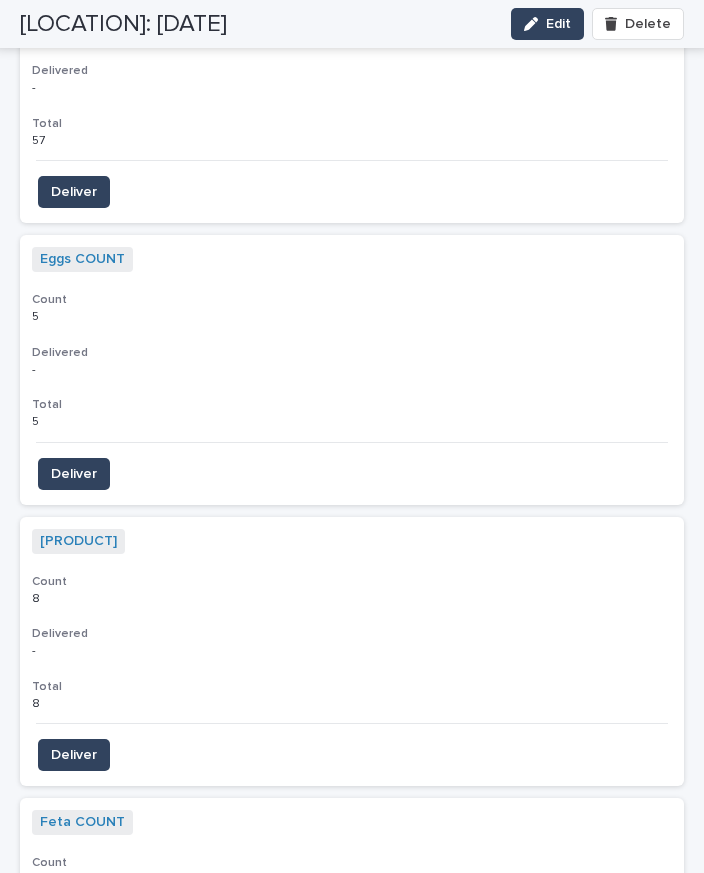 click on "Deliver" at bounding box center [74, 755] 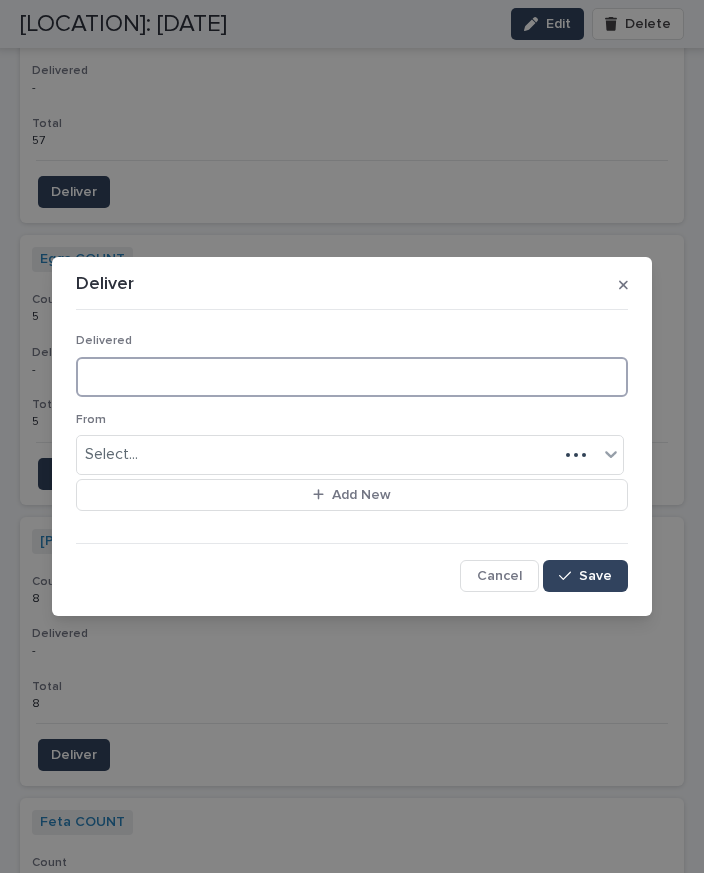 click at bounding box center (352, 377) 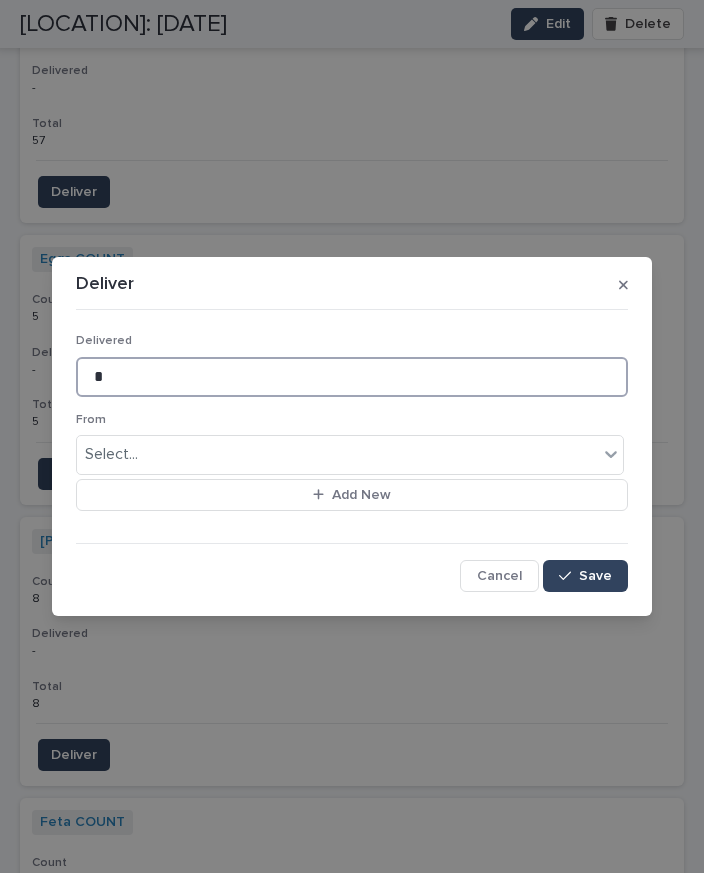 type on "*" 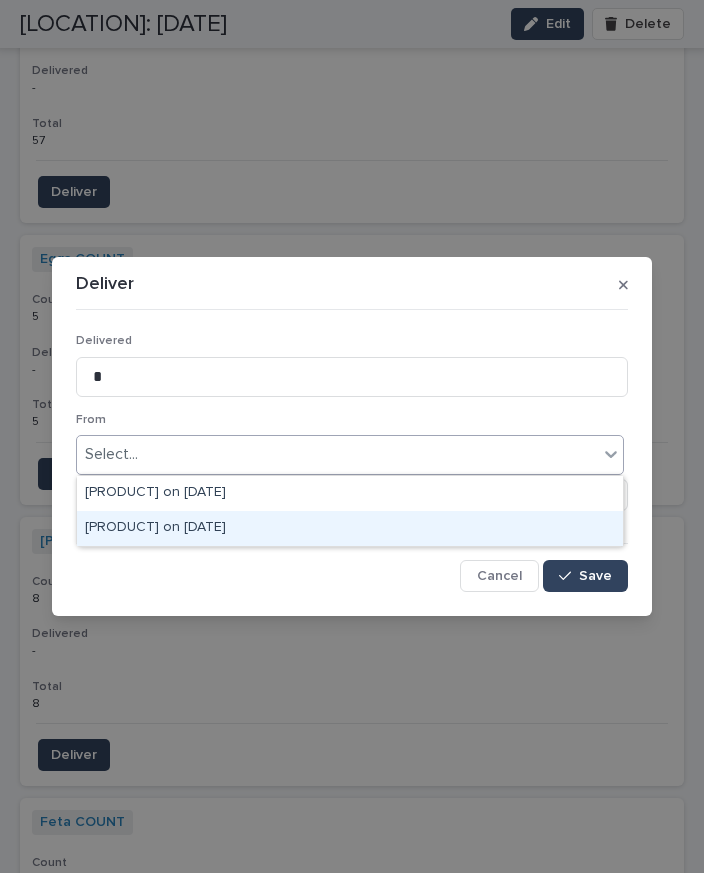 click on "Espresso Brownie MG on [DATE]" at bounding box center [350, 528] 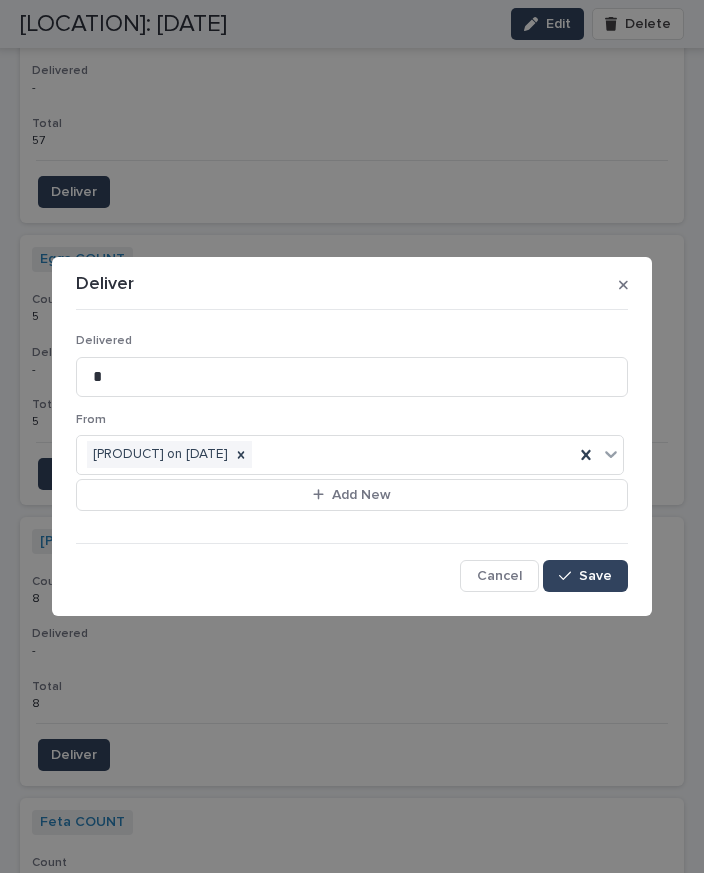 click on "Save" at bounding box center (595, 576) 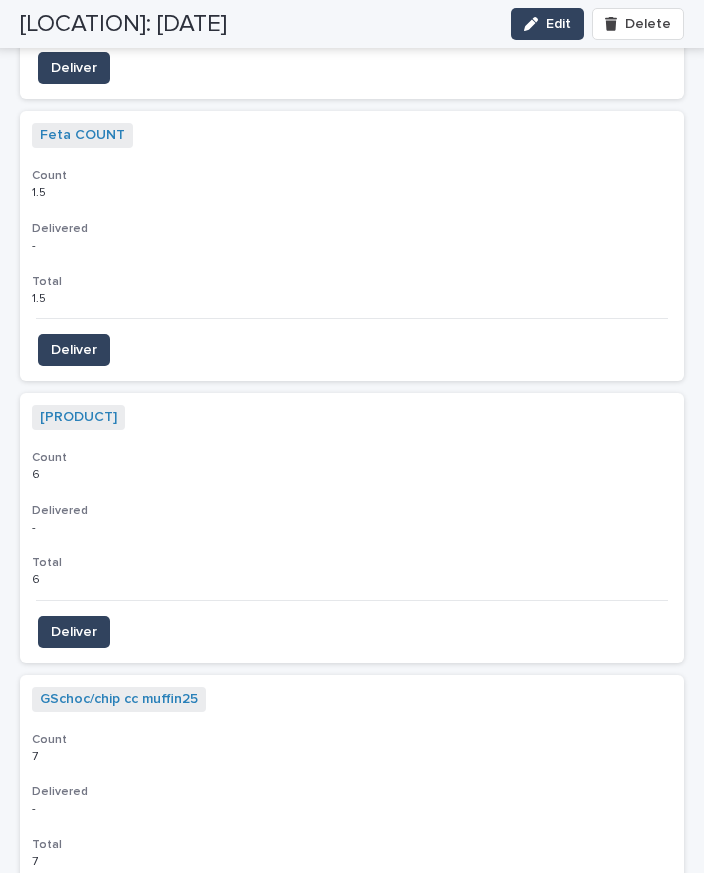 scroll, scrollTop: 4795, scrollLeft: 0, axis: vertical 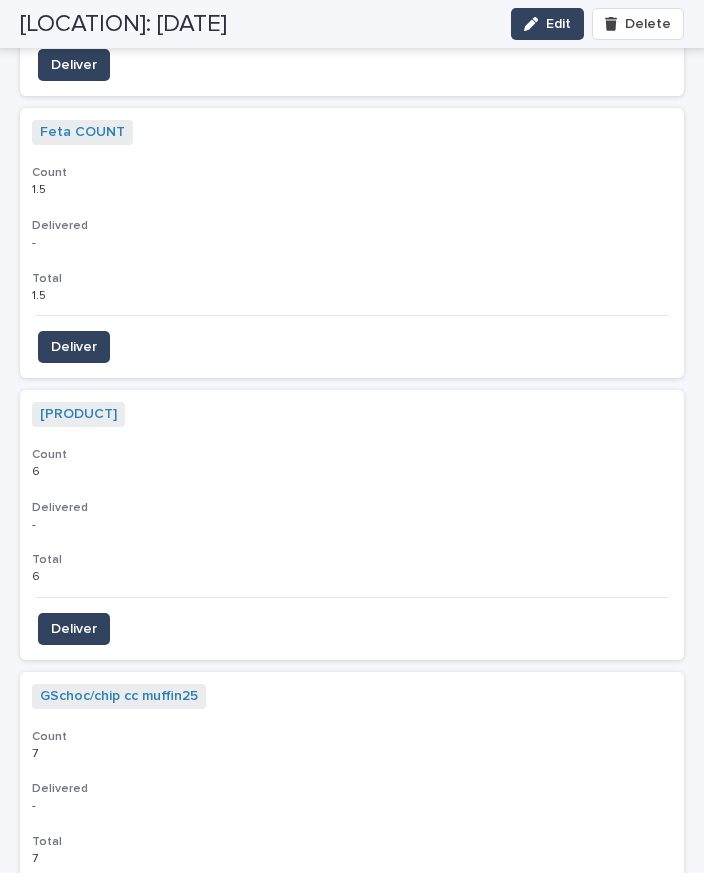 click on "Deliver" at bounding box center [74, 629] 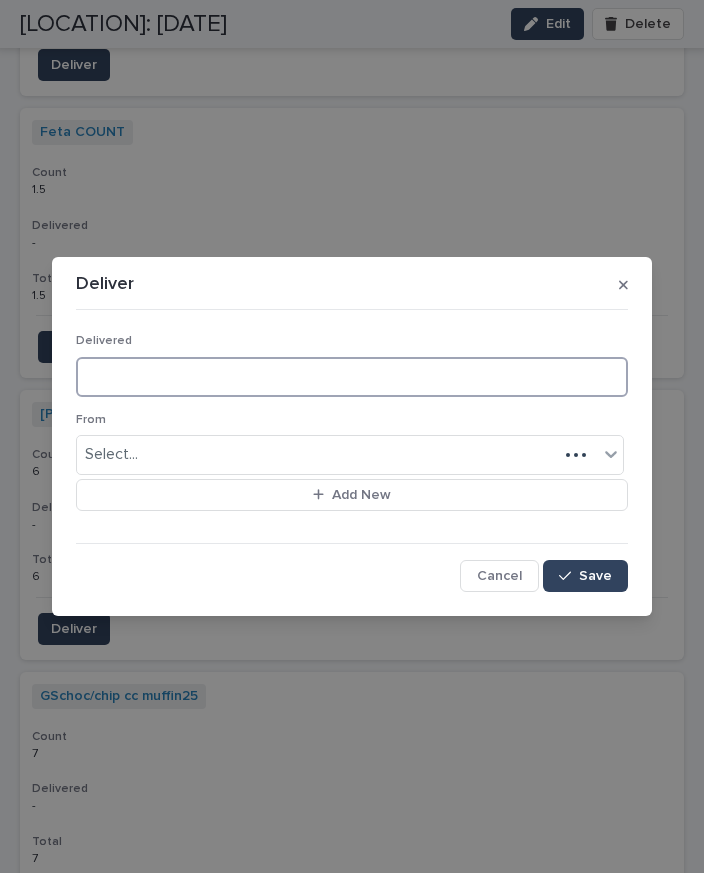 click at bounding box center [352, 377] 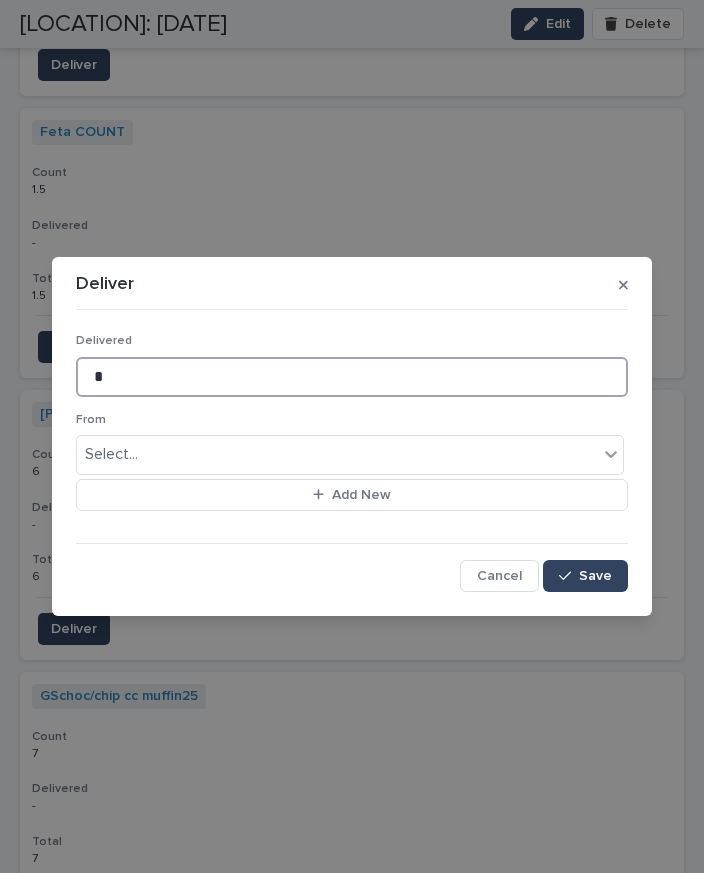 type on "*" 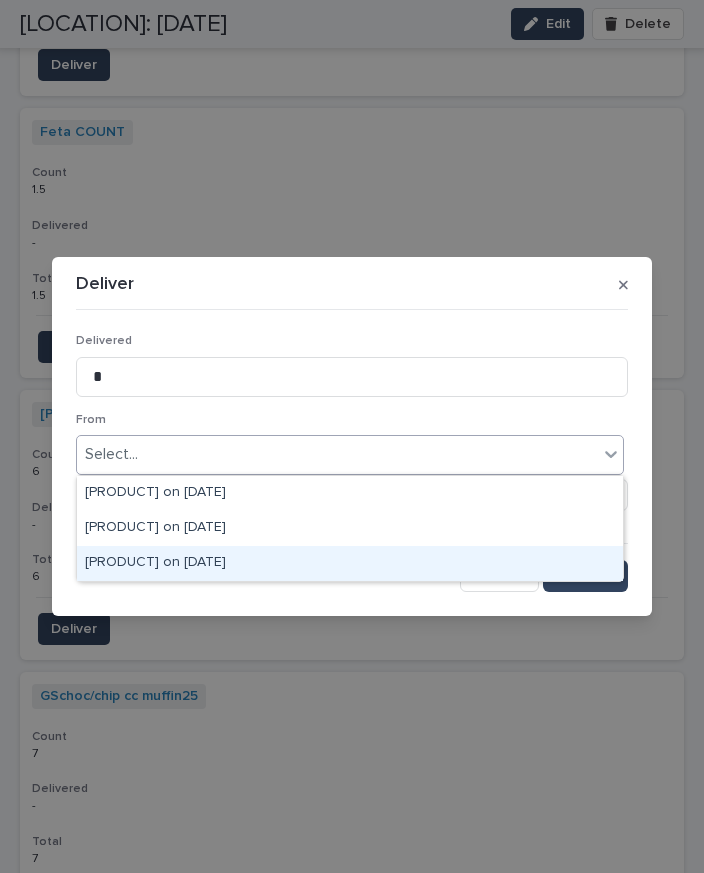 click on "GF Greek Scone on [DATE]" at bounding box center (350, 563) 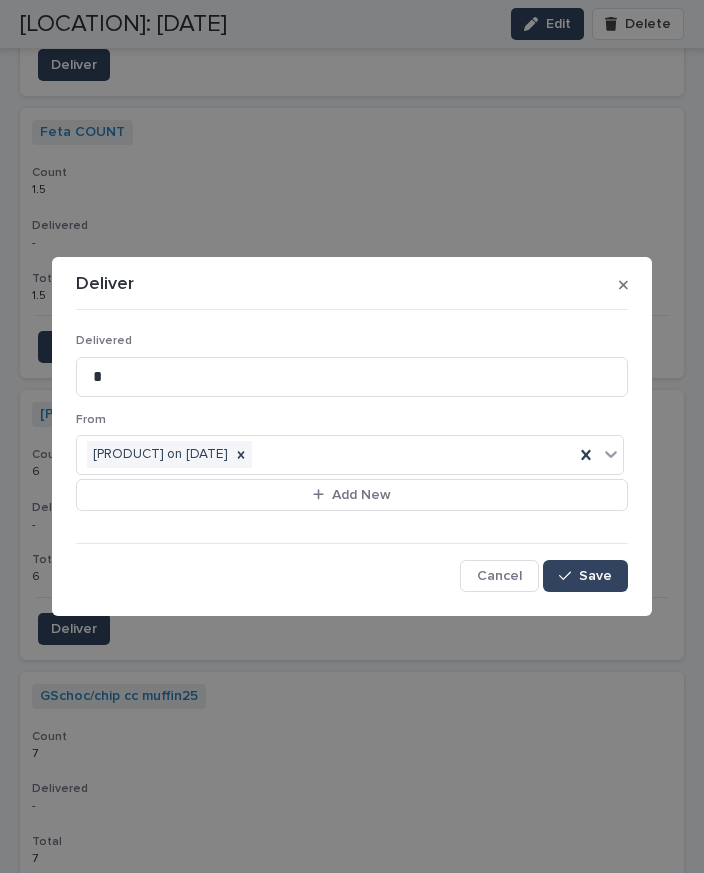 click on "Save" at bounding box center [595, 576] 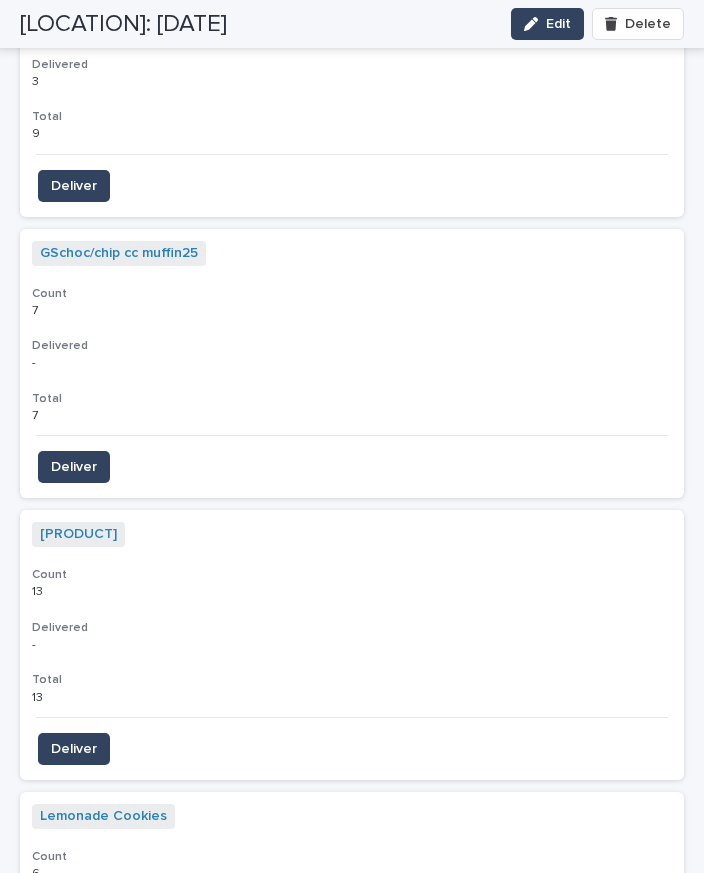 scroll, scrollTop: 5237, scrollLeft: 0, axis: vertical 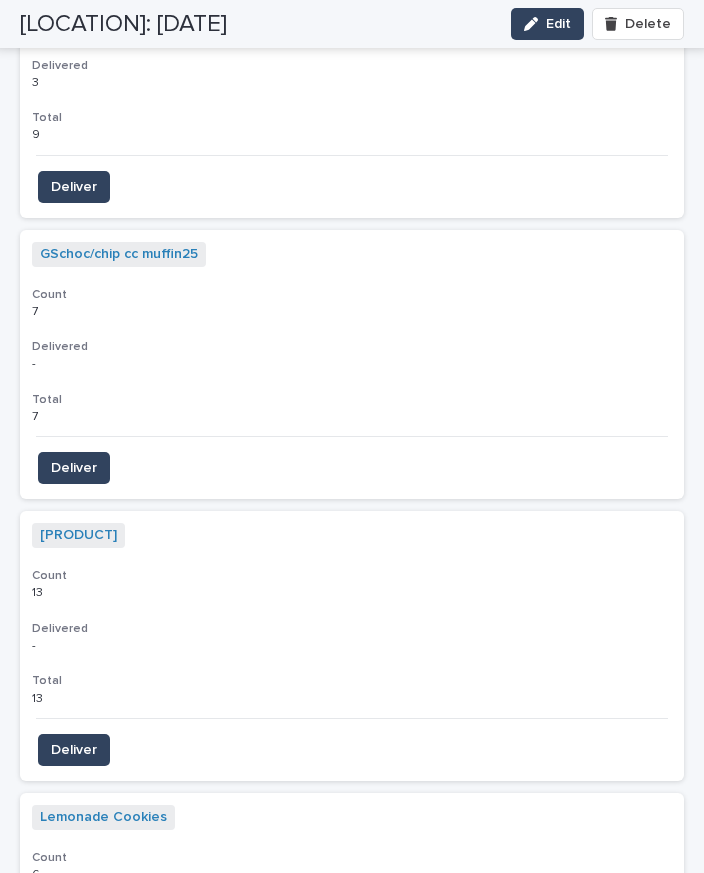 click on "Deliver" at bounding box center (74, 750) 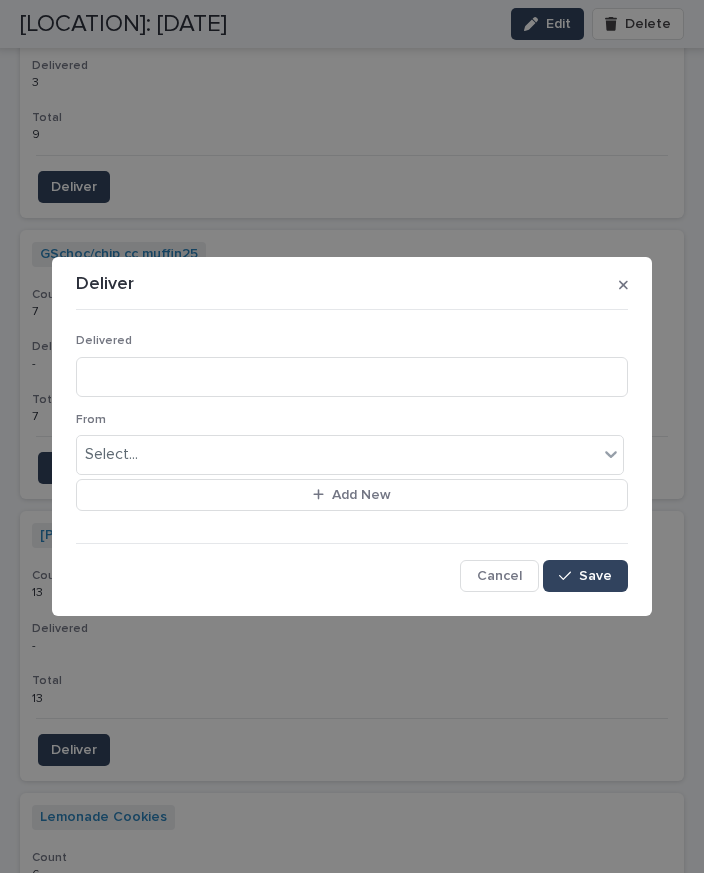 click on "Cancel" at bounding box center [499, 576] 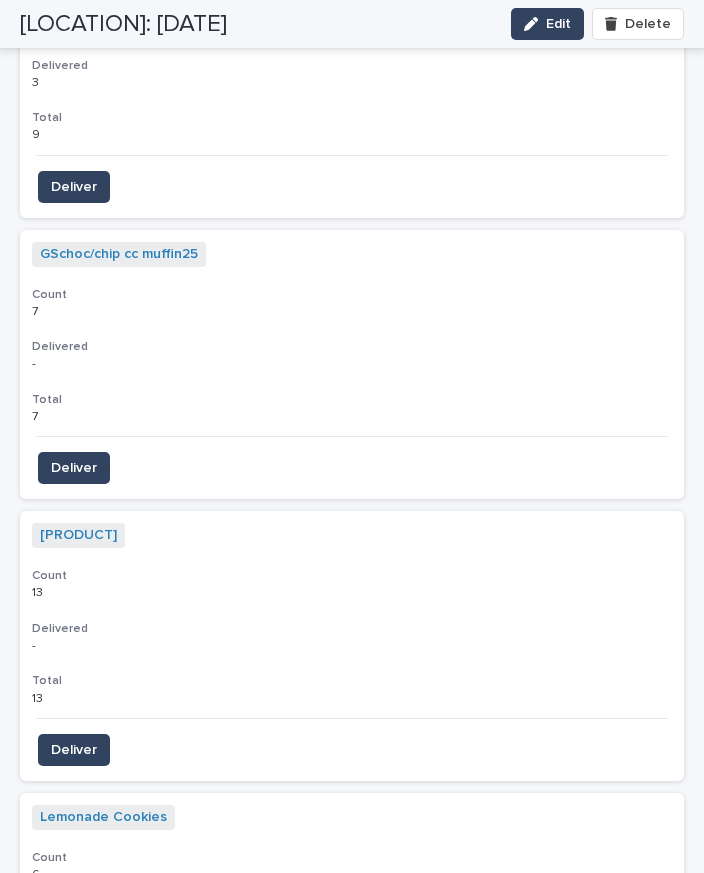 click on "Deliver" at bounding box center (74, 750) 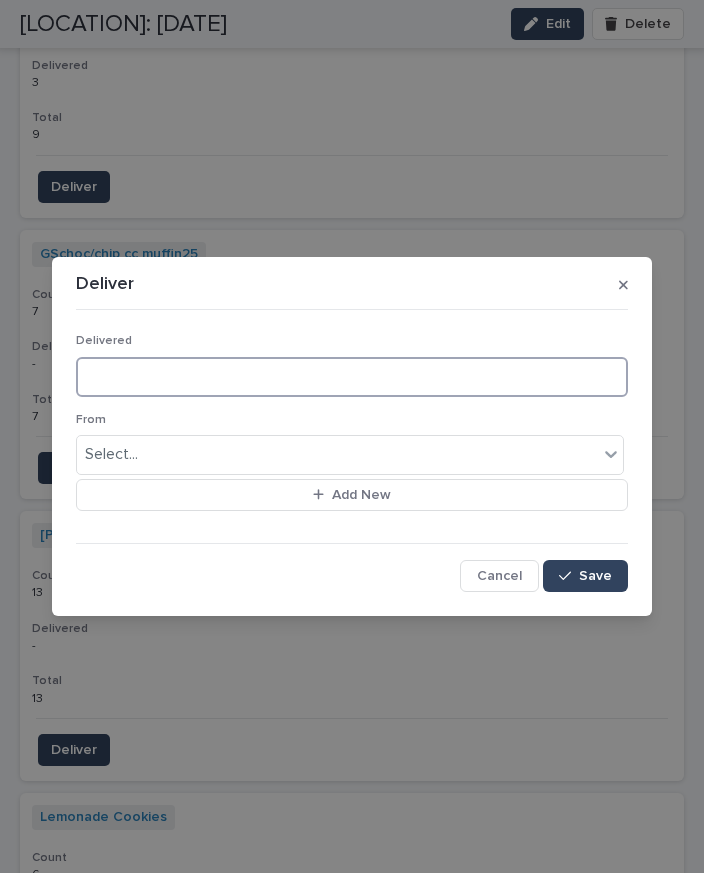 click at bounding box center (352, 377) 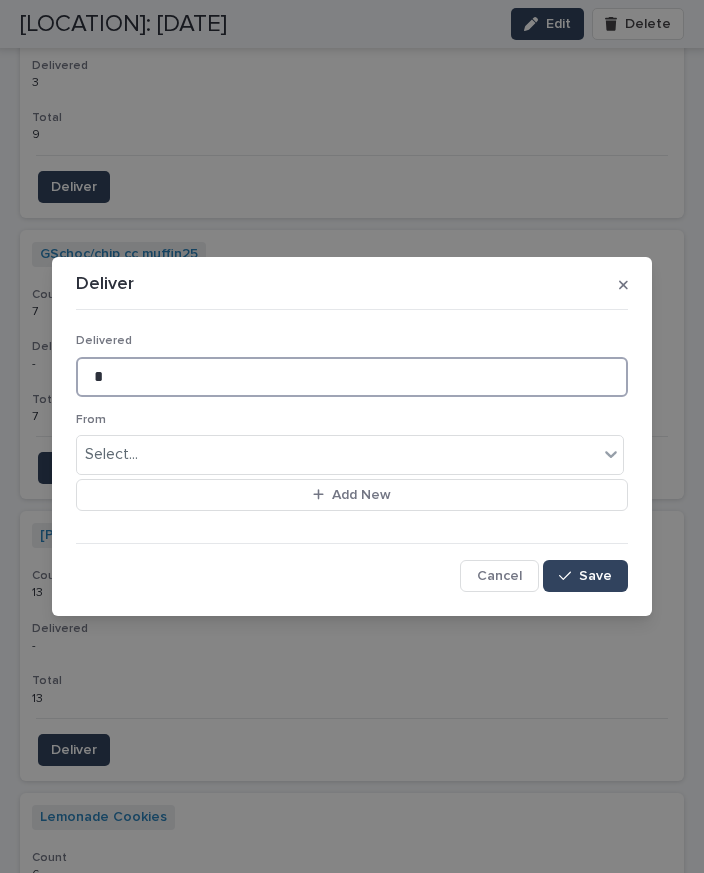 type on "*" 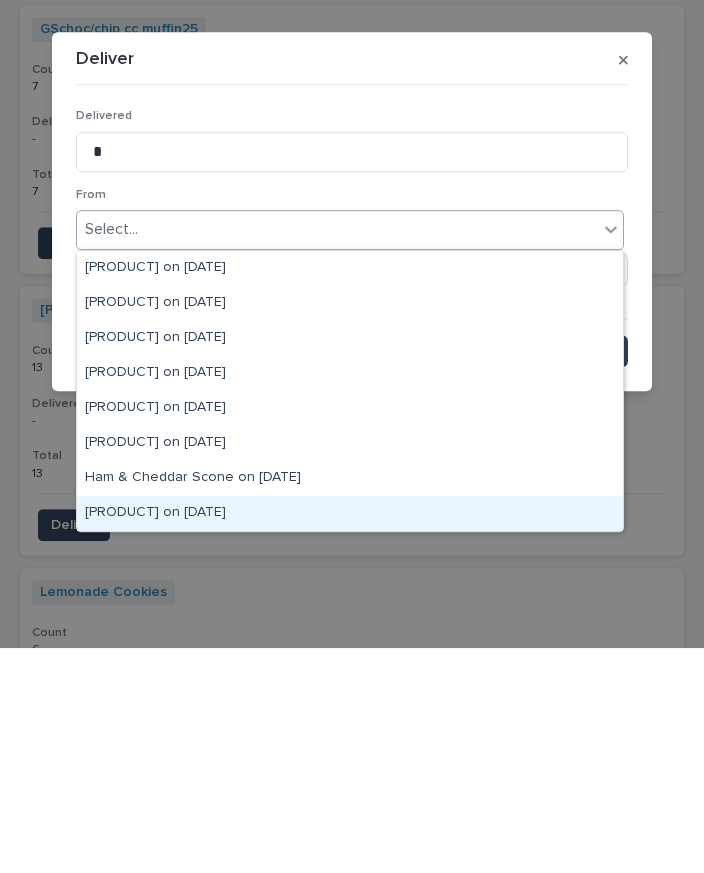 click on "Ham & Cheddar Scone on [DATE]" at bounding box center (350, 738) 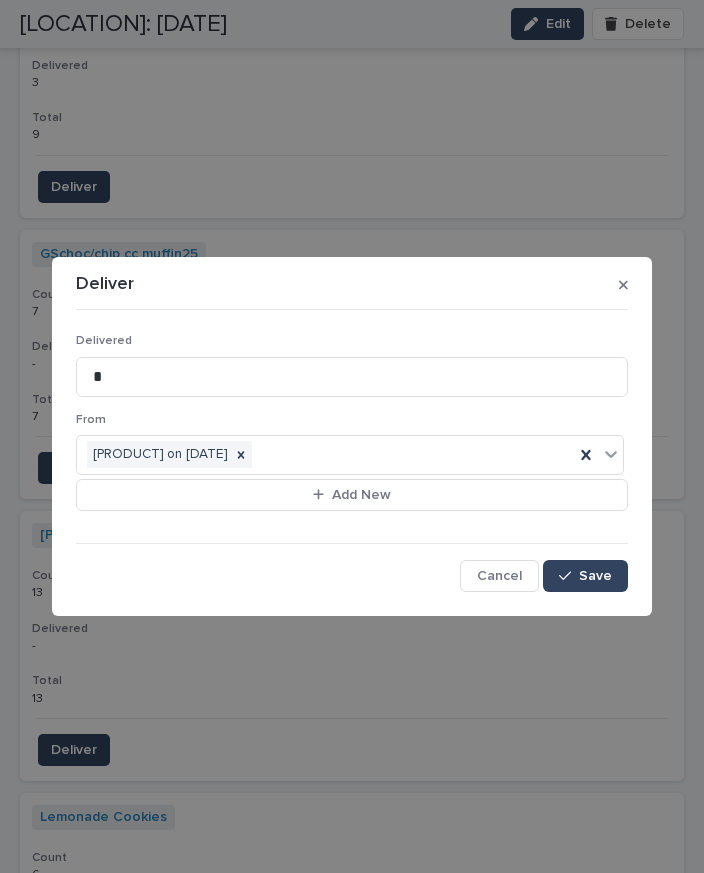 click on "Save" at bounding box center (585, 576) 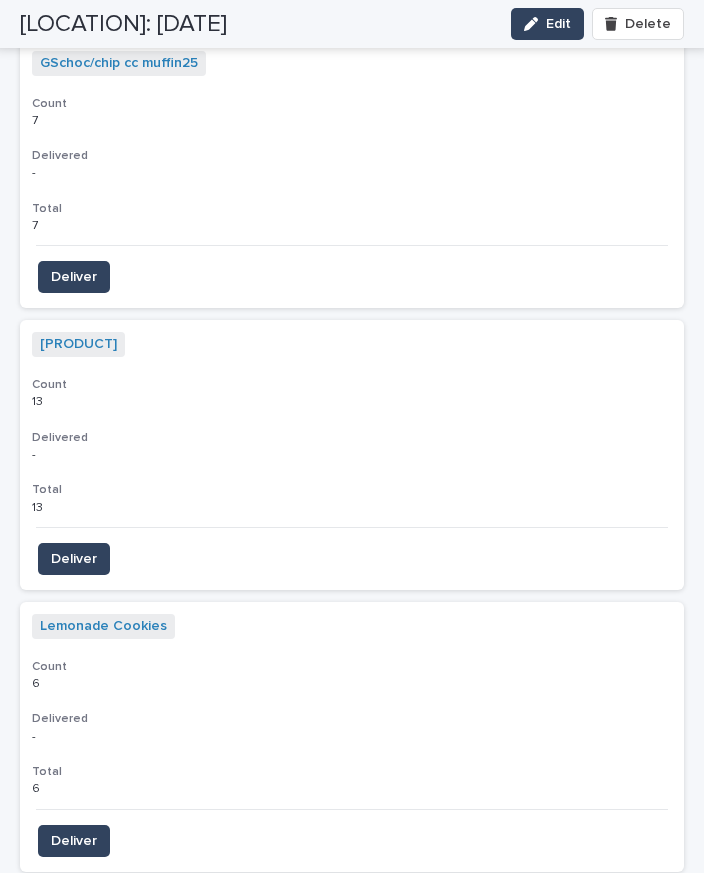 scroll, scrollTop: 5435, scrollLeft: 0, axis: vertical 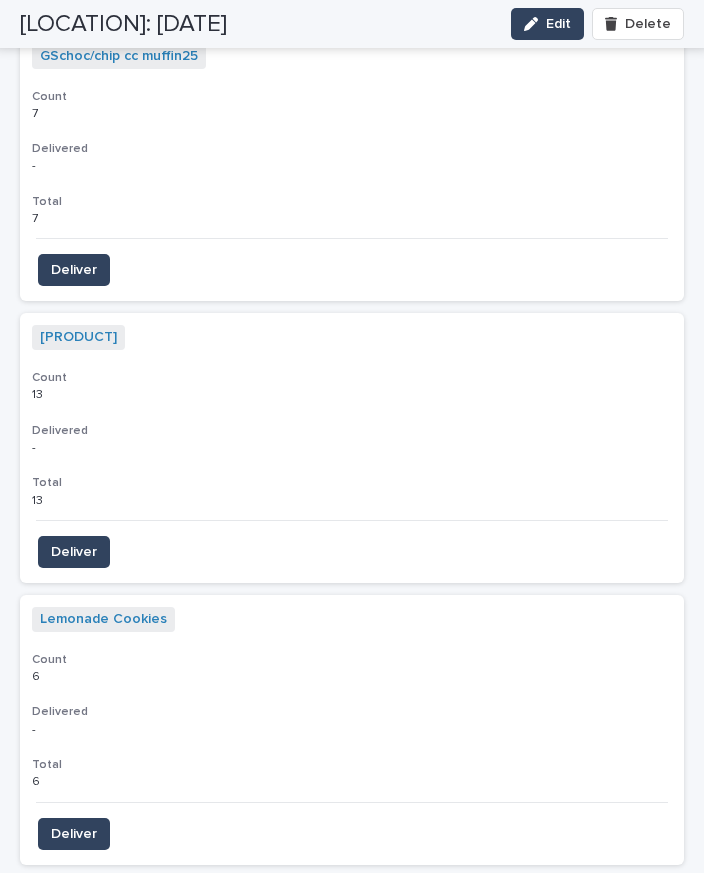 click on "Deliver" at bounding box center (74, 834) 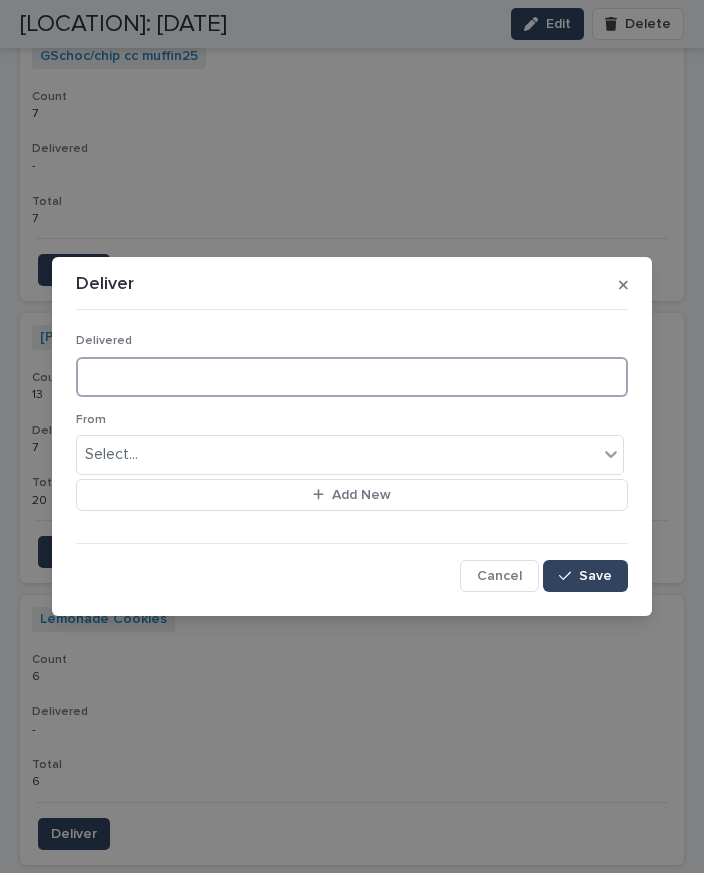 click at bounding box center [352, 377] 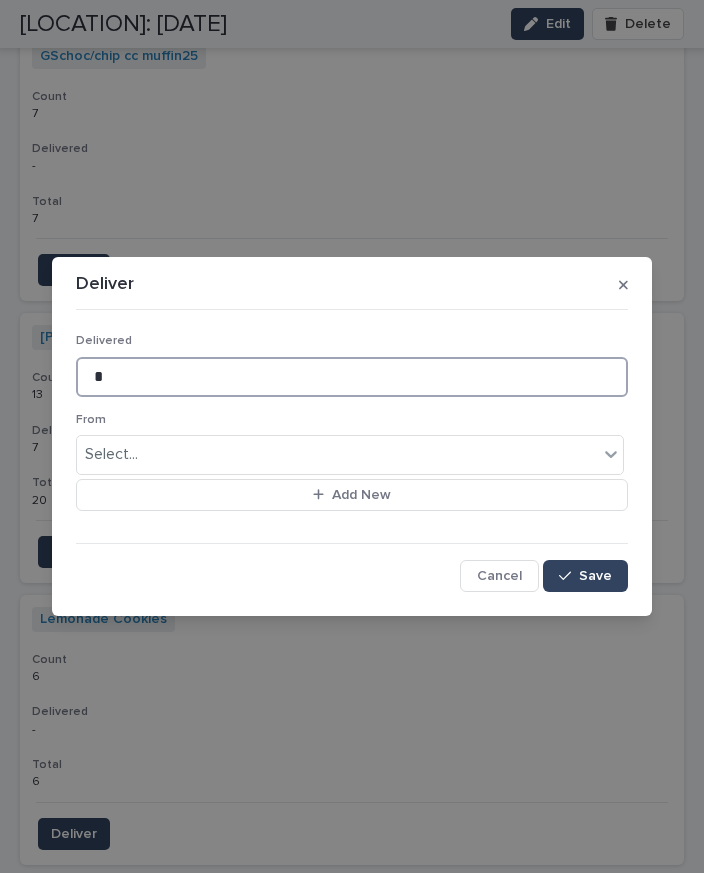type on "*" 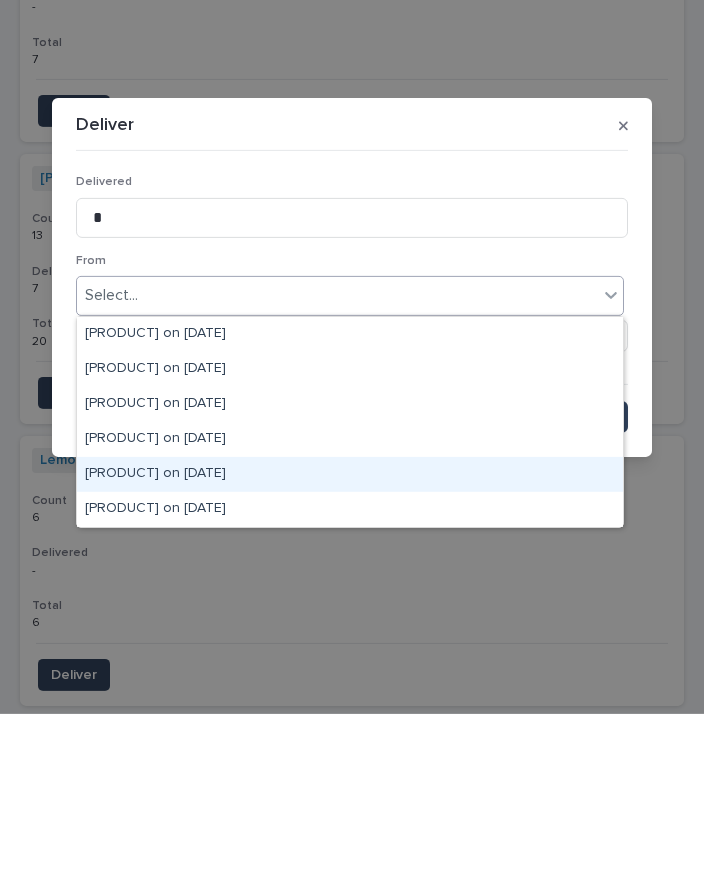 click on "Lemonade Cookies on 7-30-25" at bounding box center (350, 633) 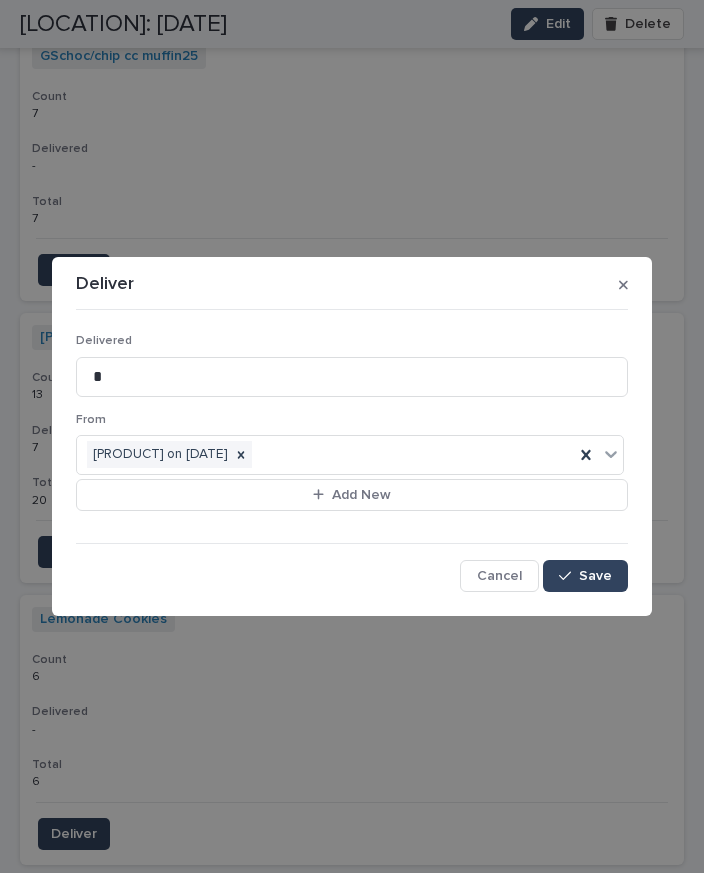 click on "Save" at bounding box center [595, 576] 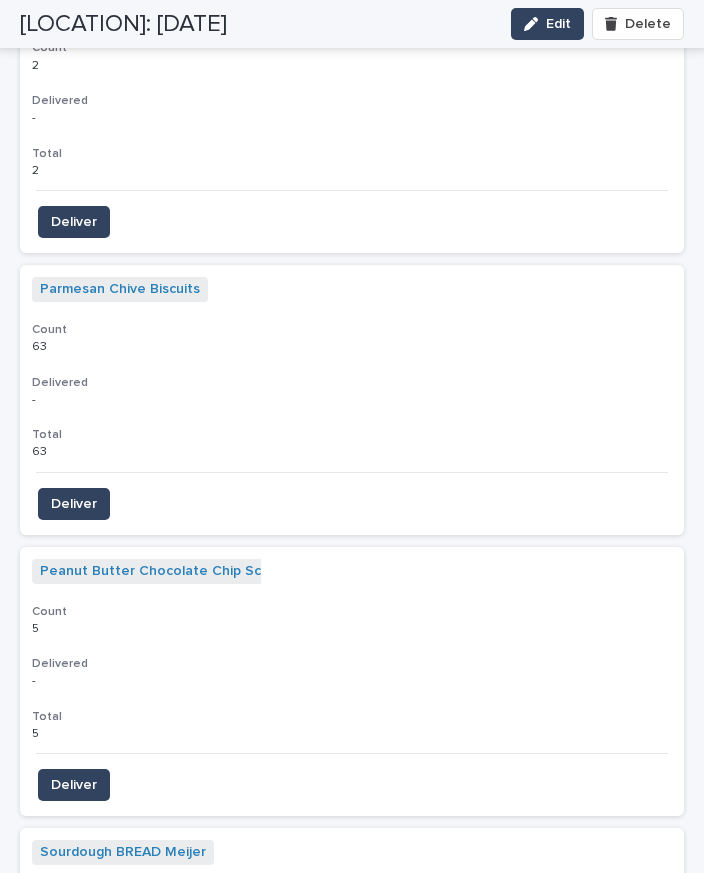 scroll, scrollTop: 6329, scrollLeft: 0, axis: vertical 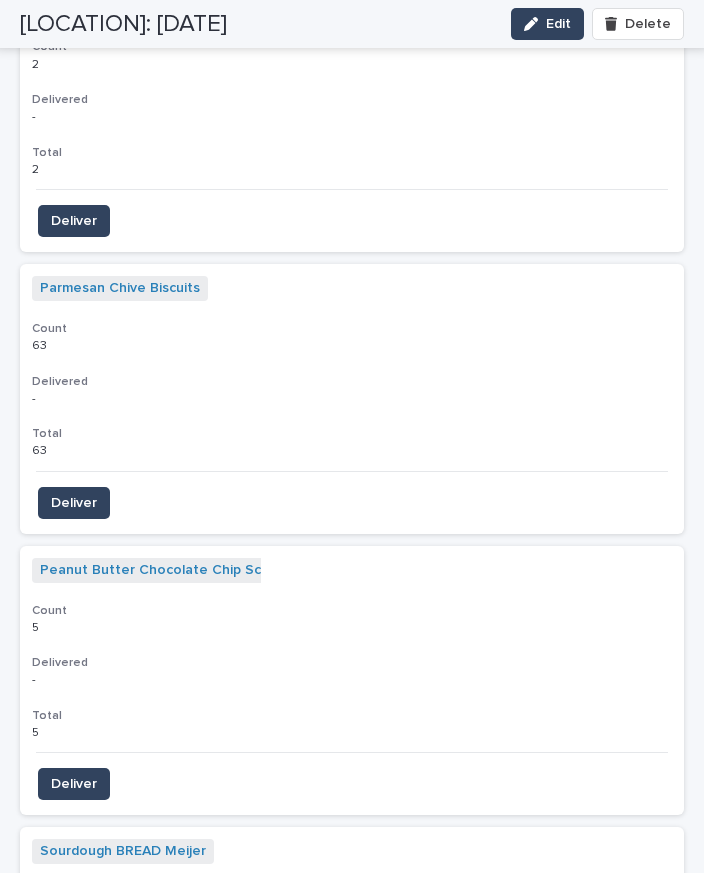 click on "Deliver" at bounding box center (74, 784) 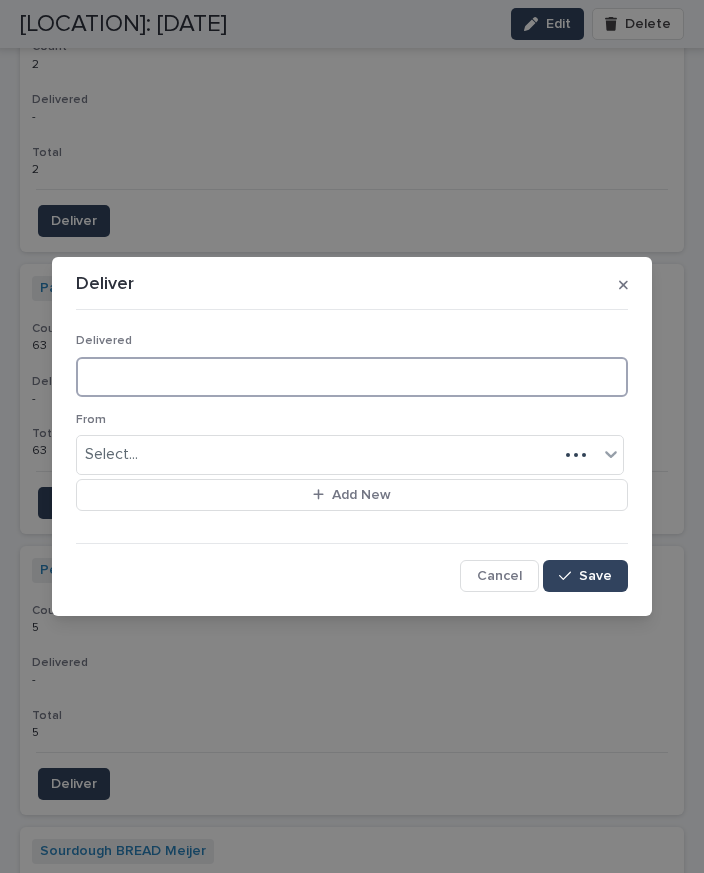 click at bounding box center (352, 377) 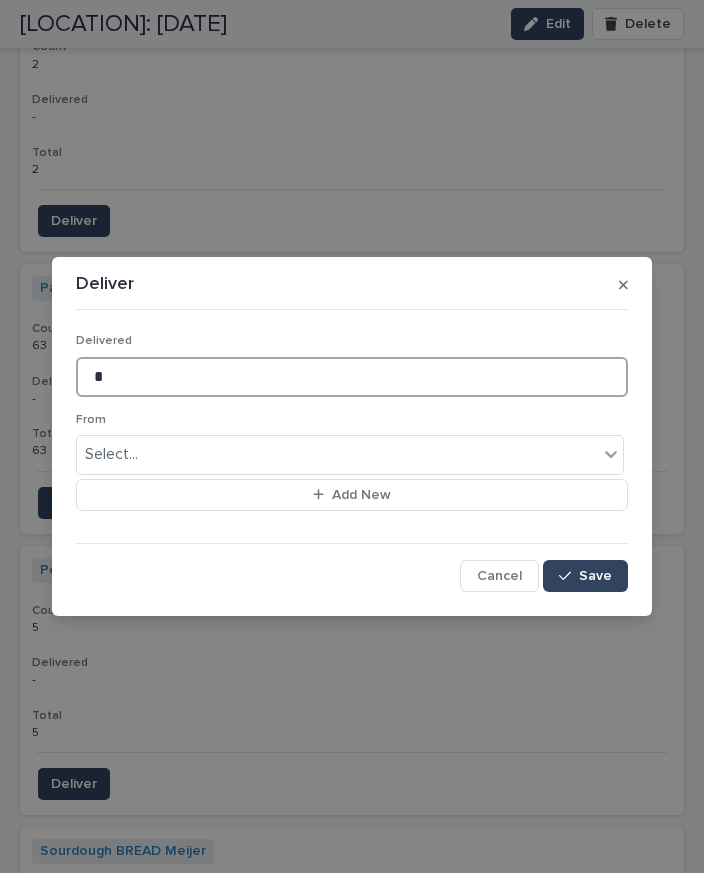 type on "*" 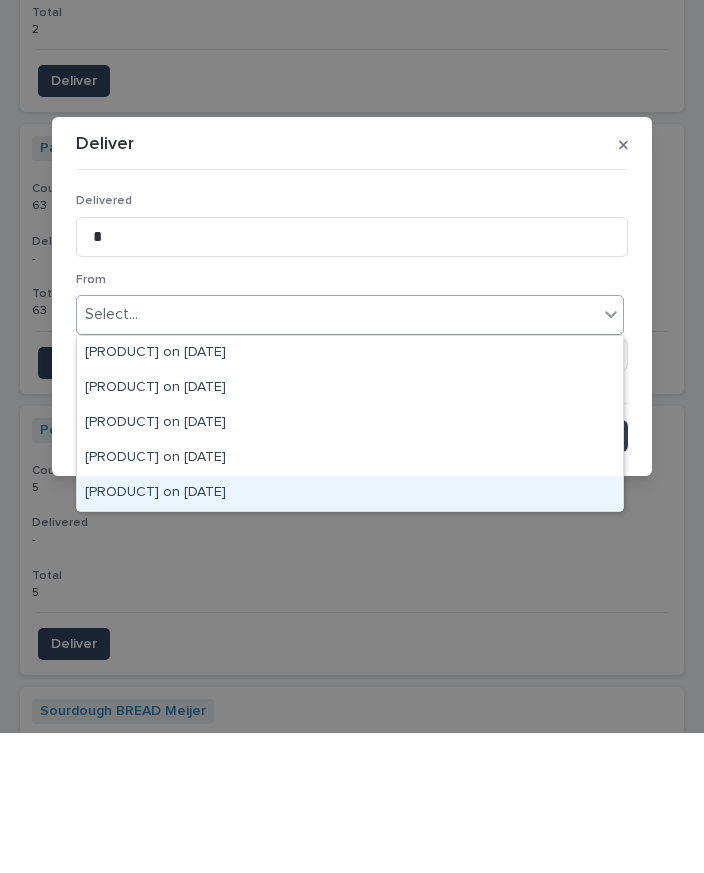 click on "Peanut Butter Chocolate Chip Scone on [DATE]" at bounding box center [350, 633] 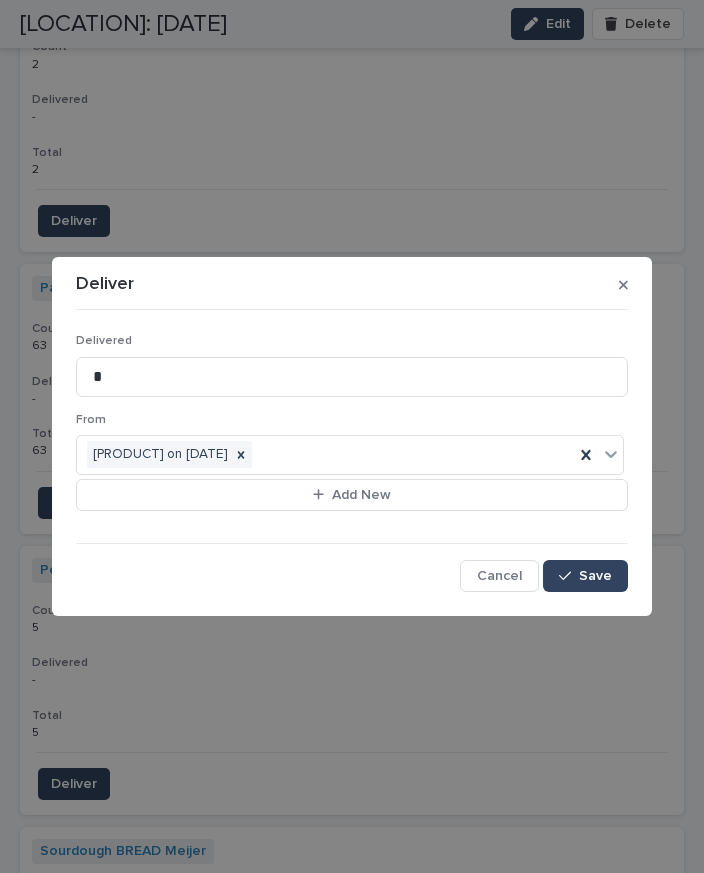 click on "Save" at bounding box center [585, 576] 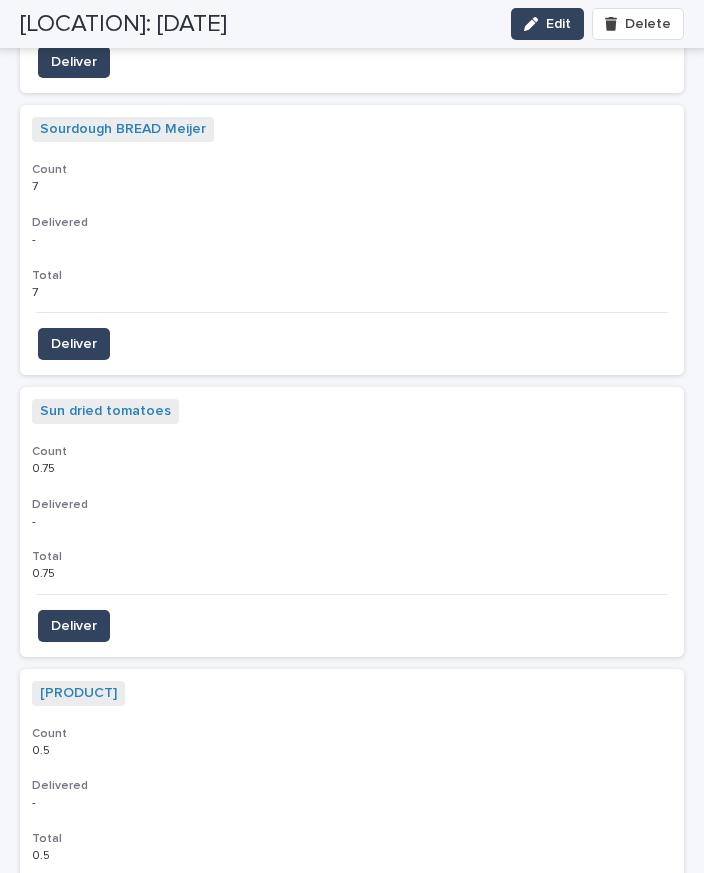 scroll, scrollTop: 7106, scrollLeft: 0, axis: vertical 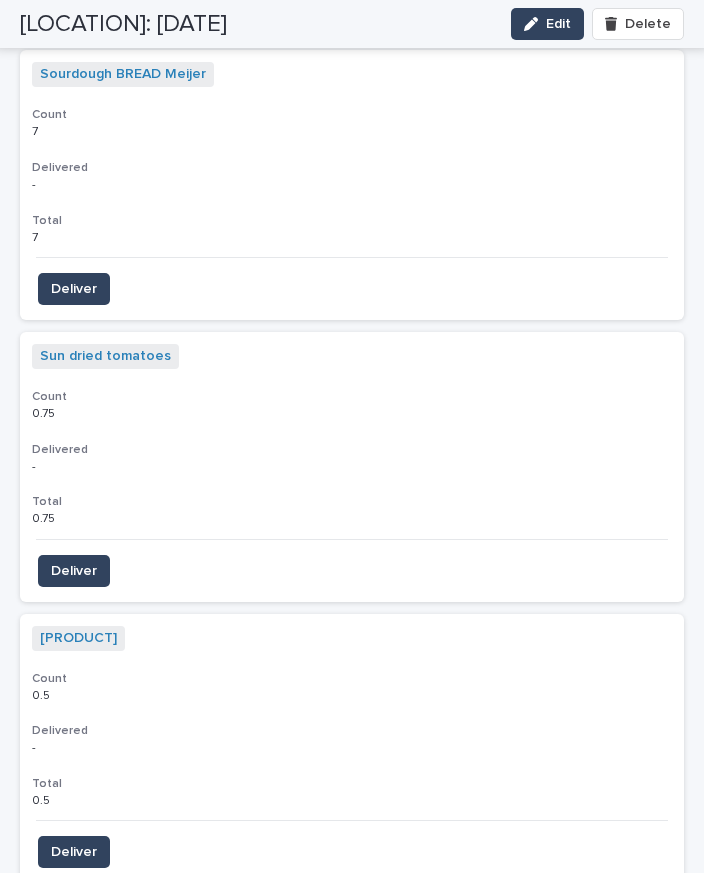 click on "Deliver" at bounding box center [74, 852] 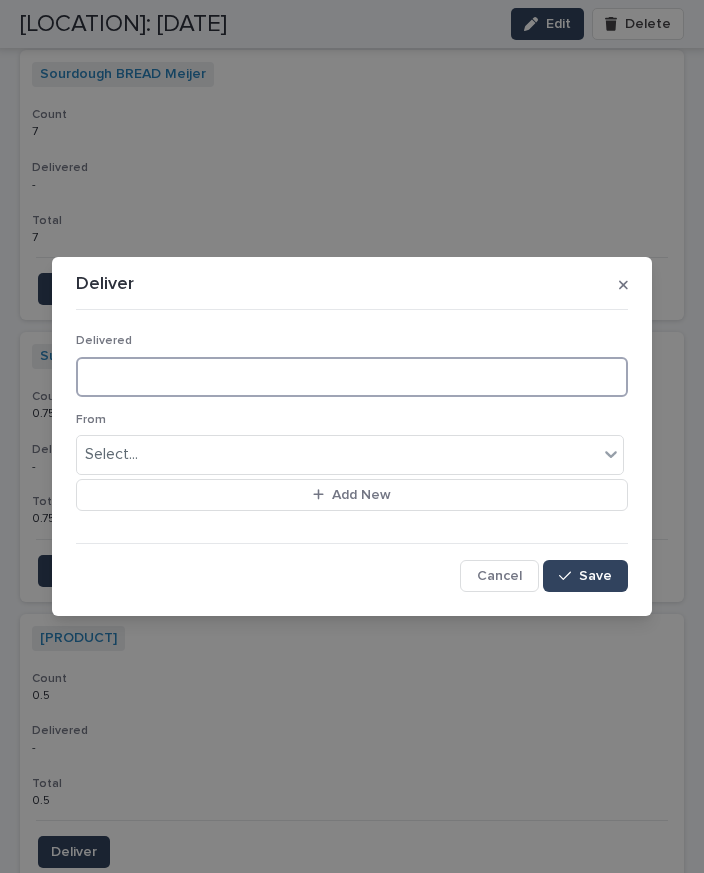 click at bounding box center [352, 377] 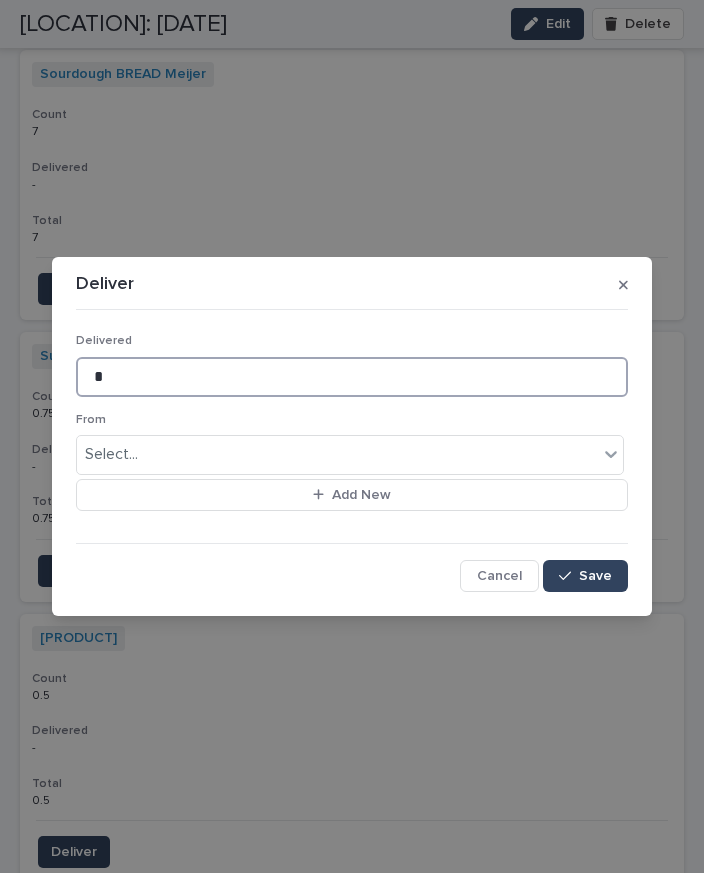 type on "*" 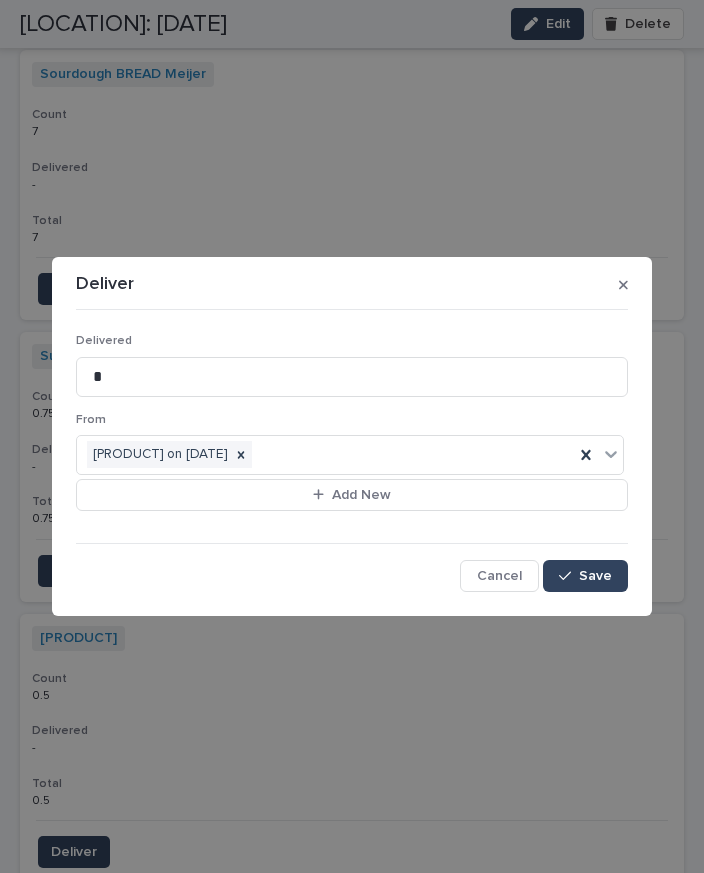 click on "Save" at bounding box center (595, 576) 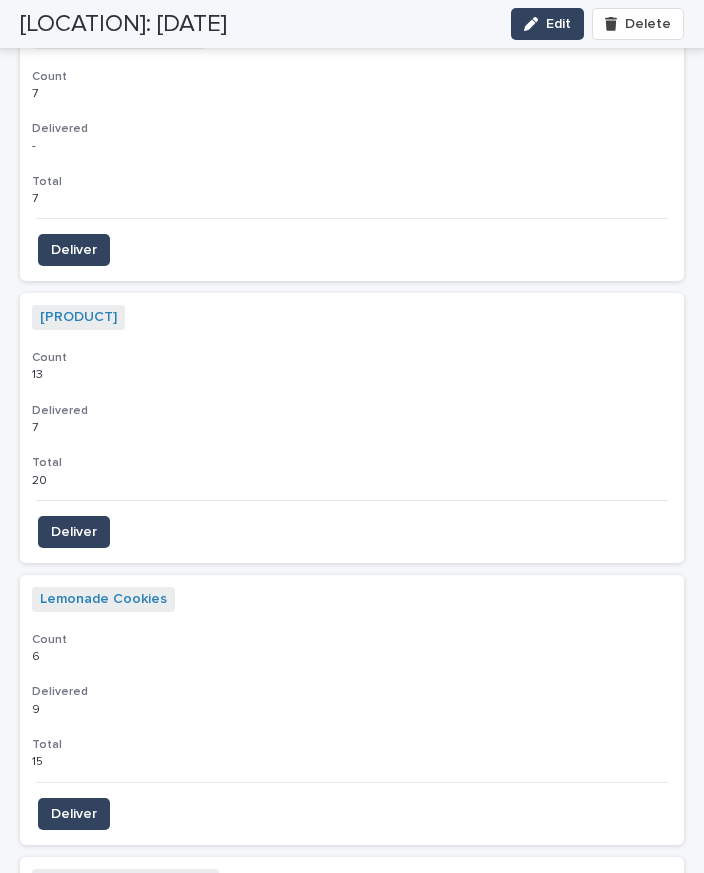 scroll, scrollTop: 5493, scrollLeft: 0, axis: vertical 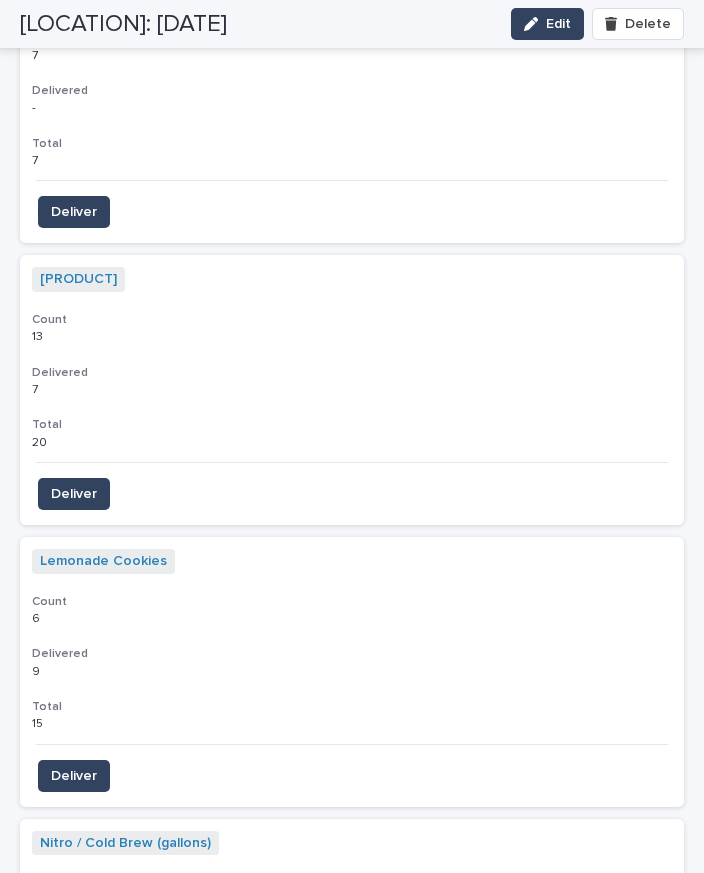 click on "Deliver" at bounding box center [74, 776] 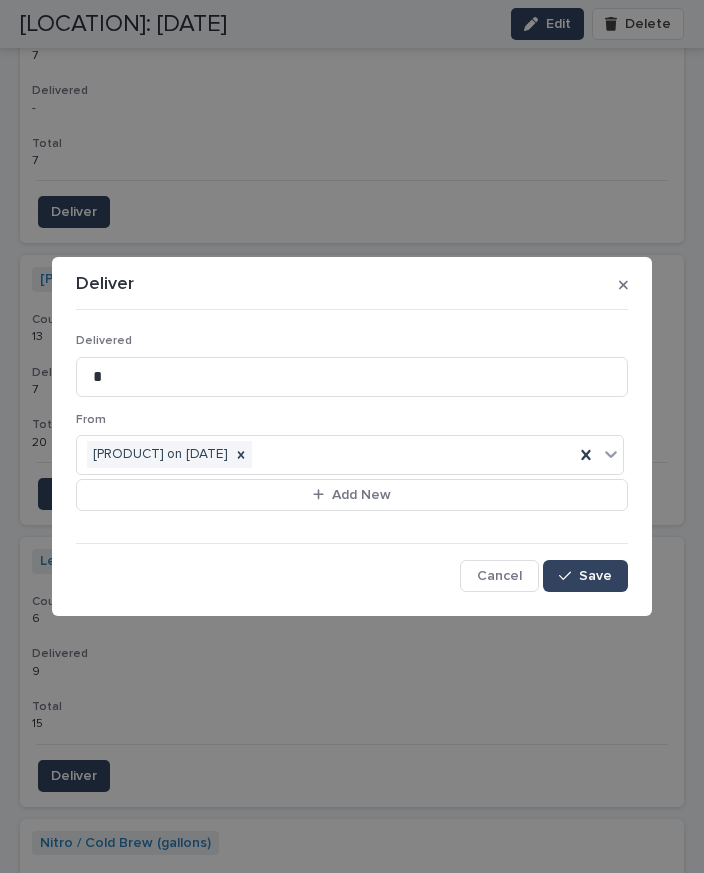 click on "Save" at bounding box center (595, 576) 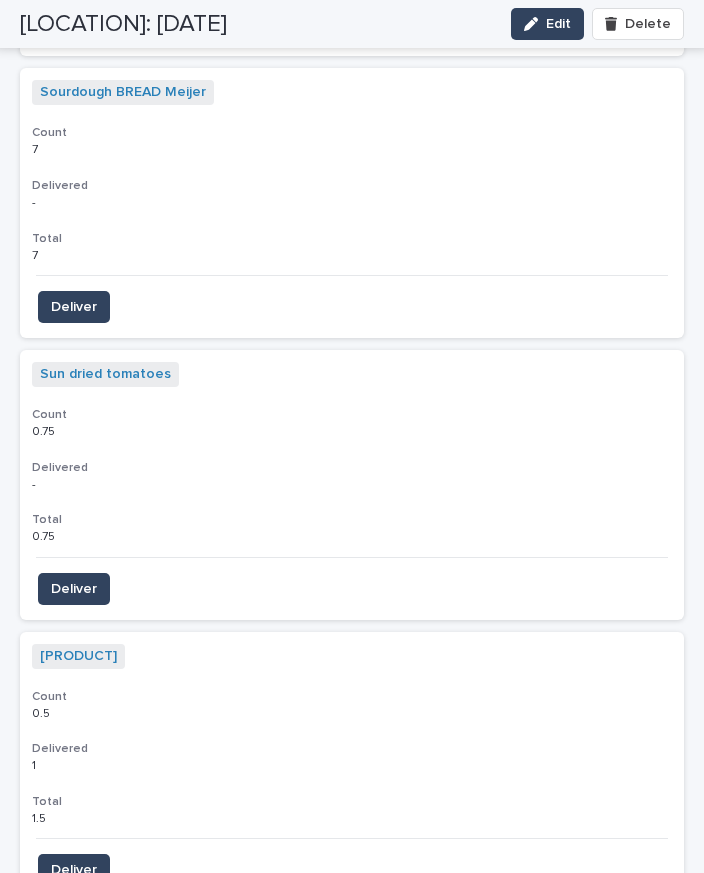 scroll, scrollTop: 7090, scrollLeft: 0, axis: vertical 